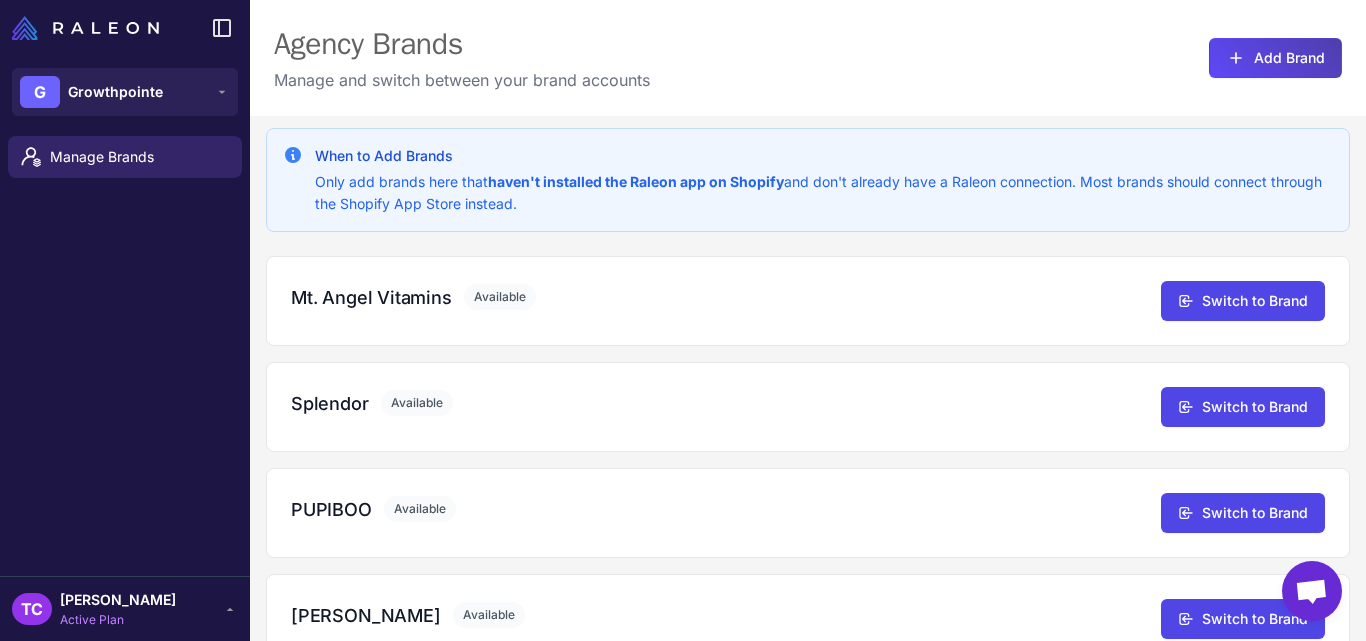 scroll, scrollTop: 0, scrollLeft: 0, axis: both 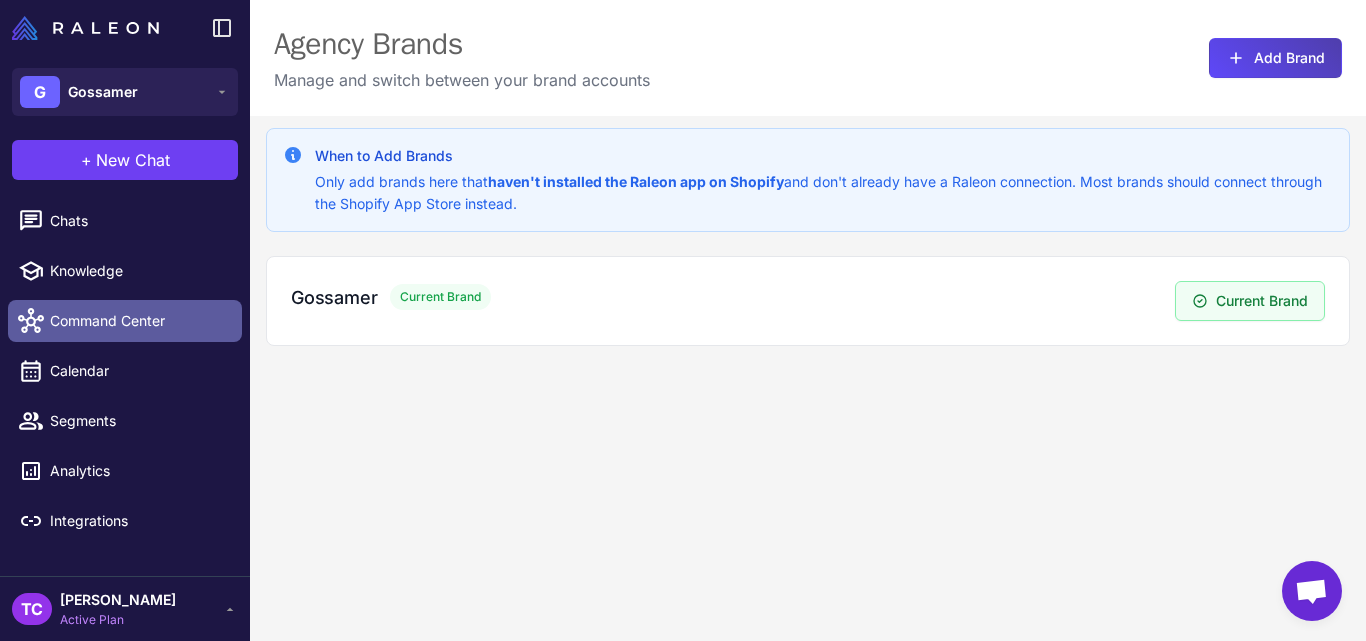 click on "Command Center" at bounding box center [138, 321] 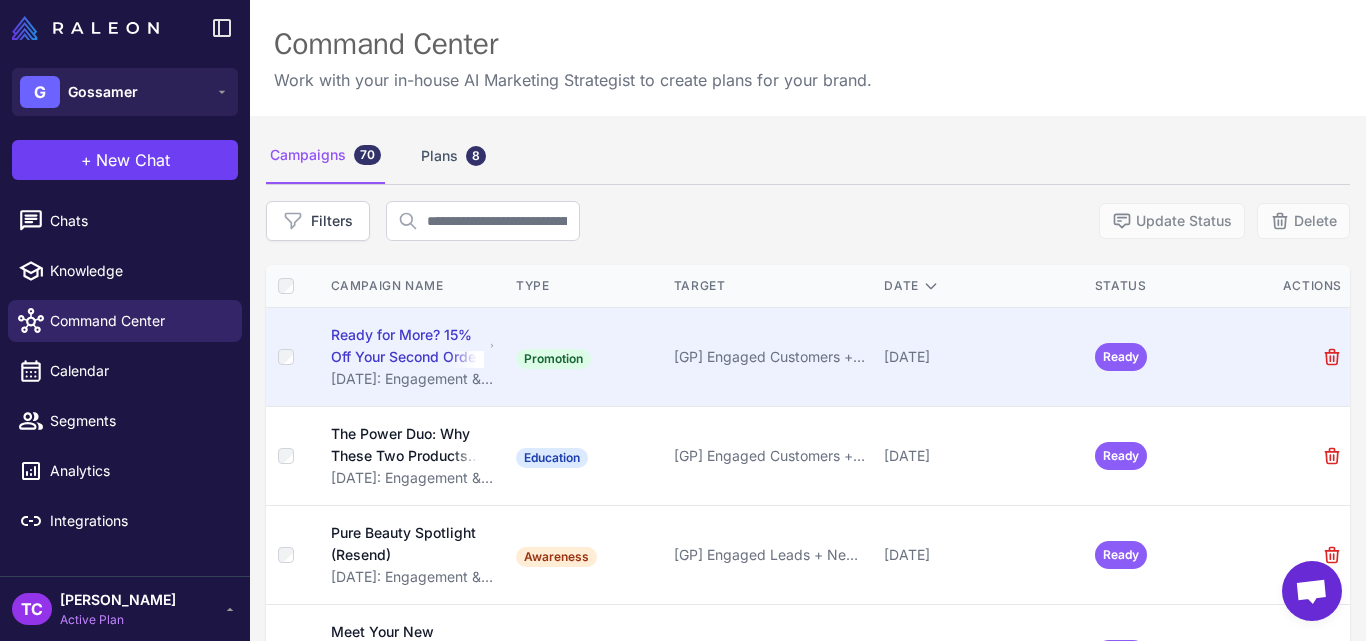 click on "Ready for More? 15% Off Your Second Order" at bounding box center (407, 346) 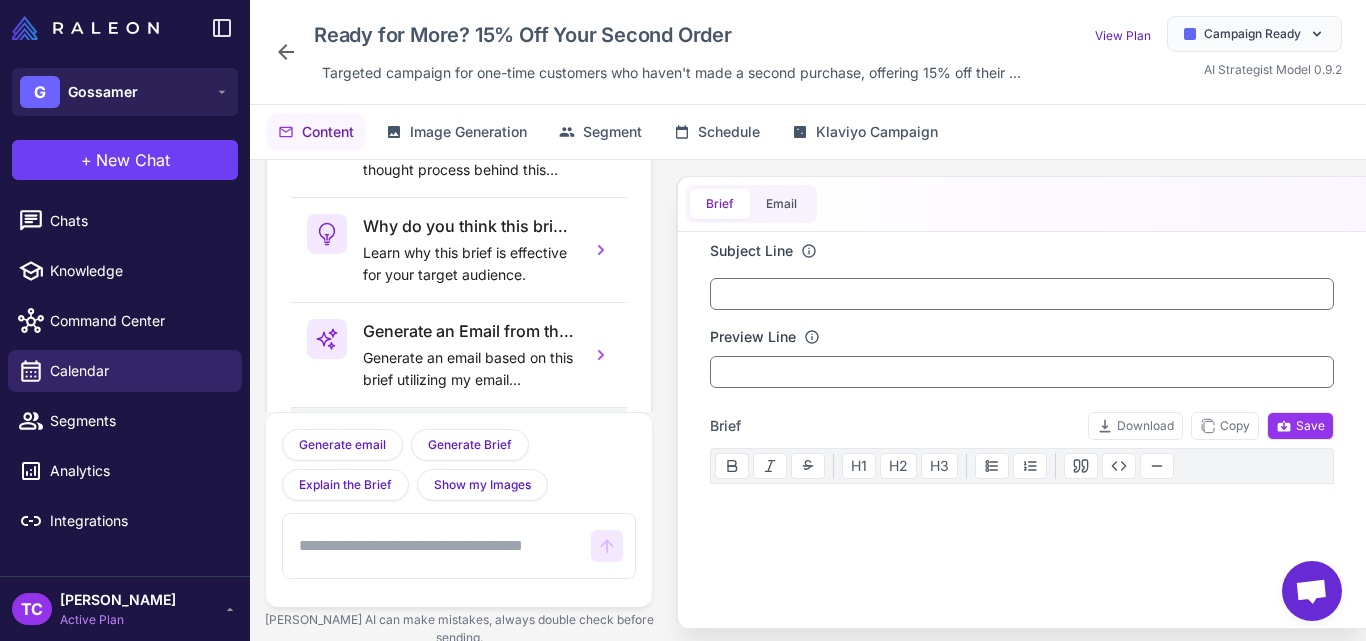 scroll, scrollTop: 0, scrollLeft: 0, axis: both 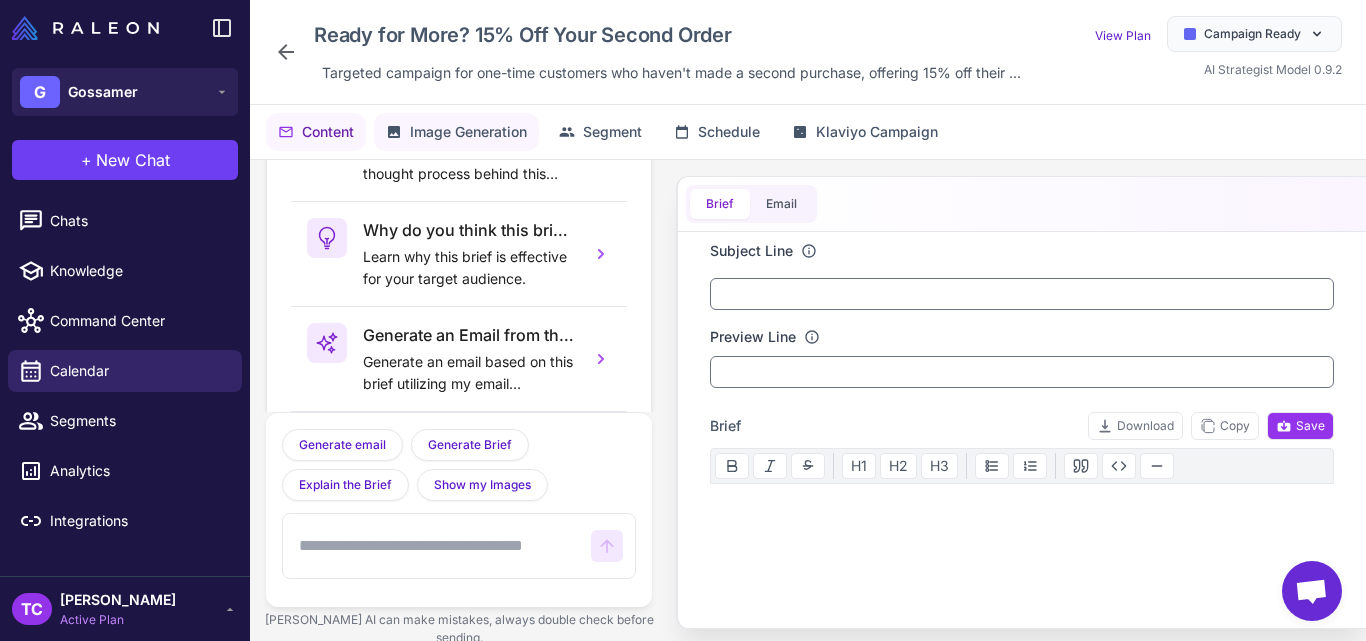 click on "Image Generation" at bounding box center [468, 132] 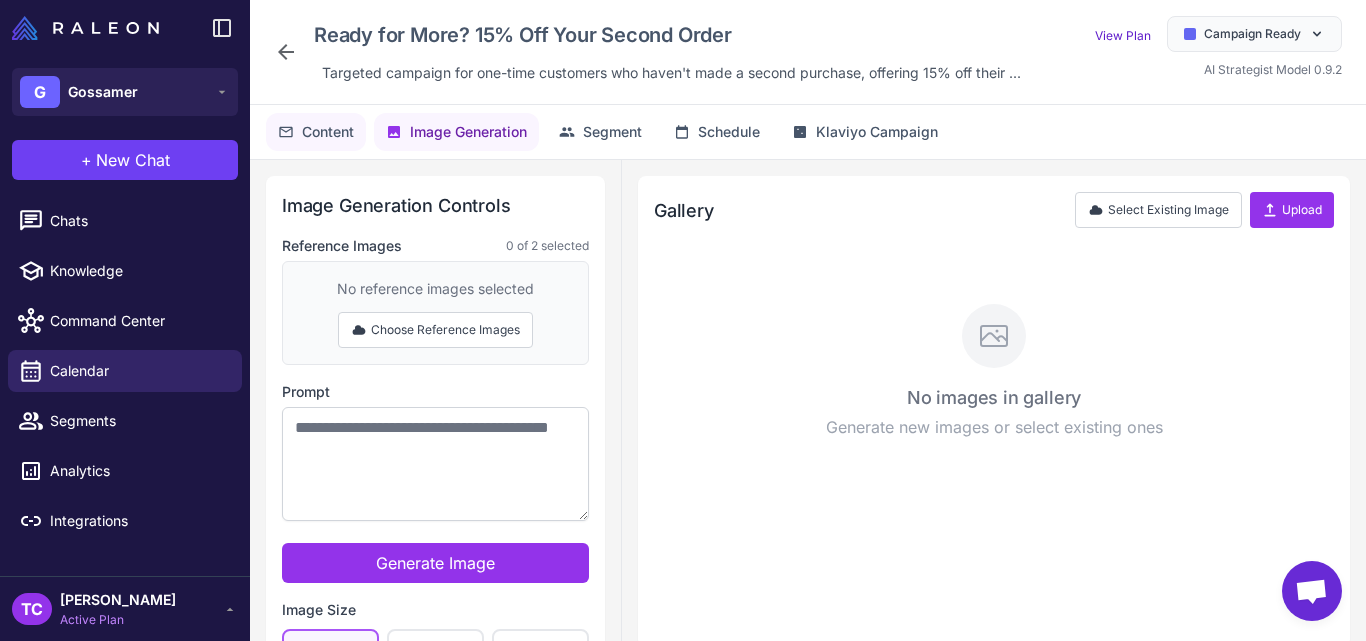 click on "Content" 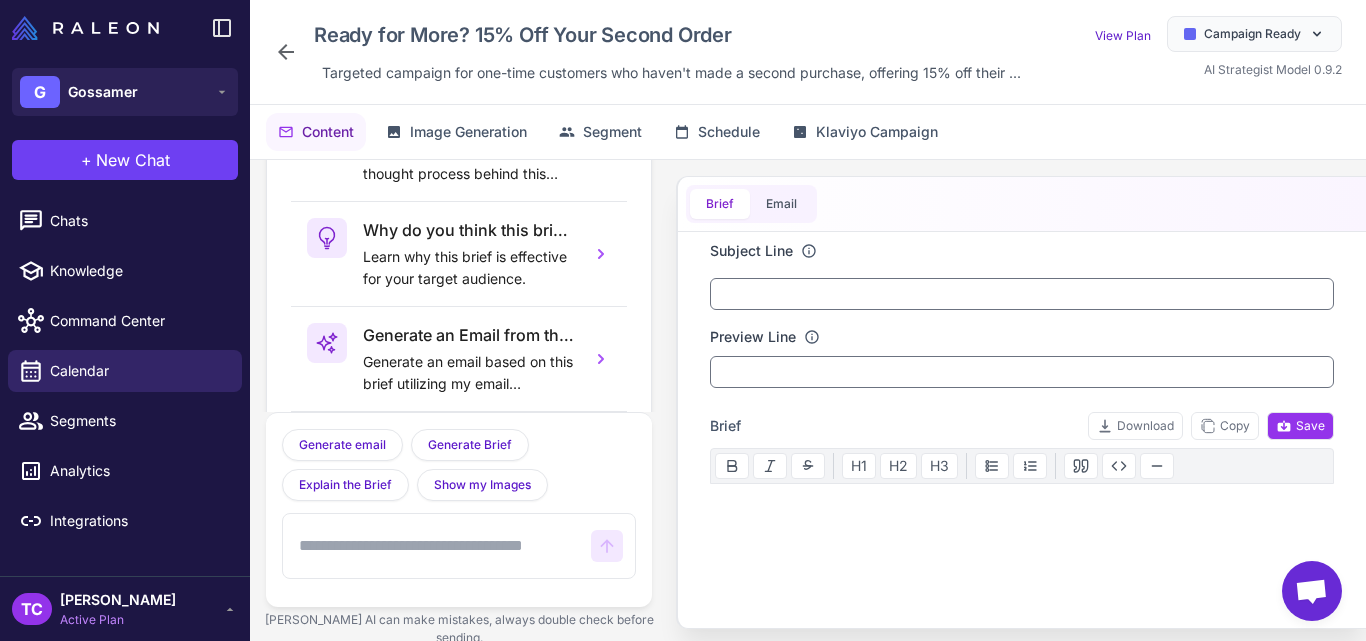 scroll, scrollTop: 144, scrollLeft: 0, axis: vertical 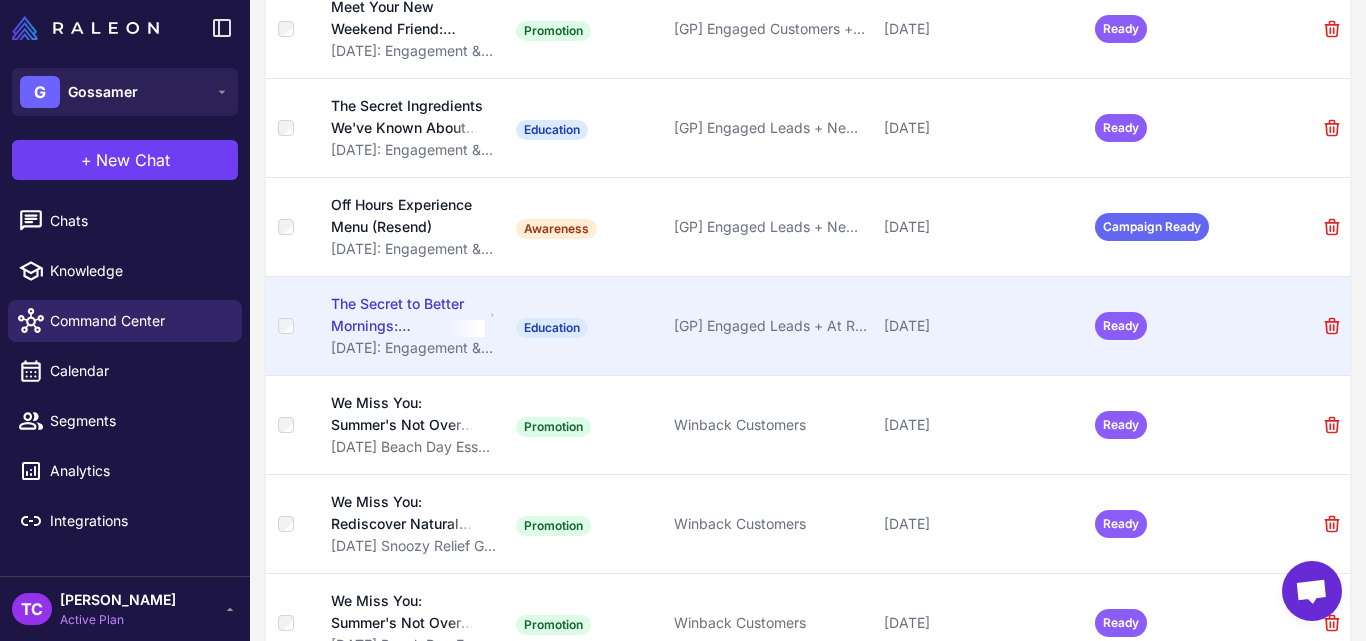 click on "The Secret to Better Mornings: Dawn Ritual" at bounding box center [408, 315] 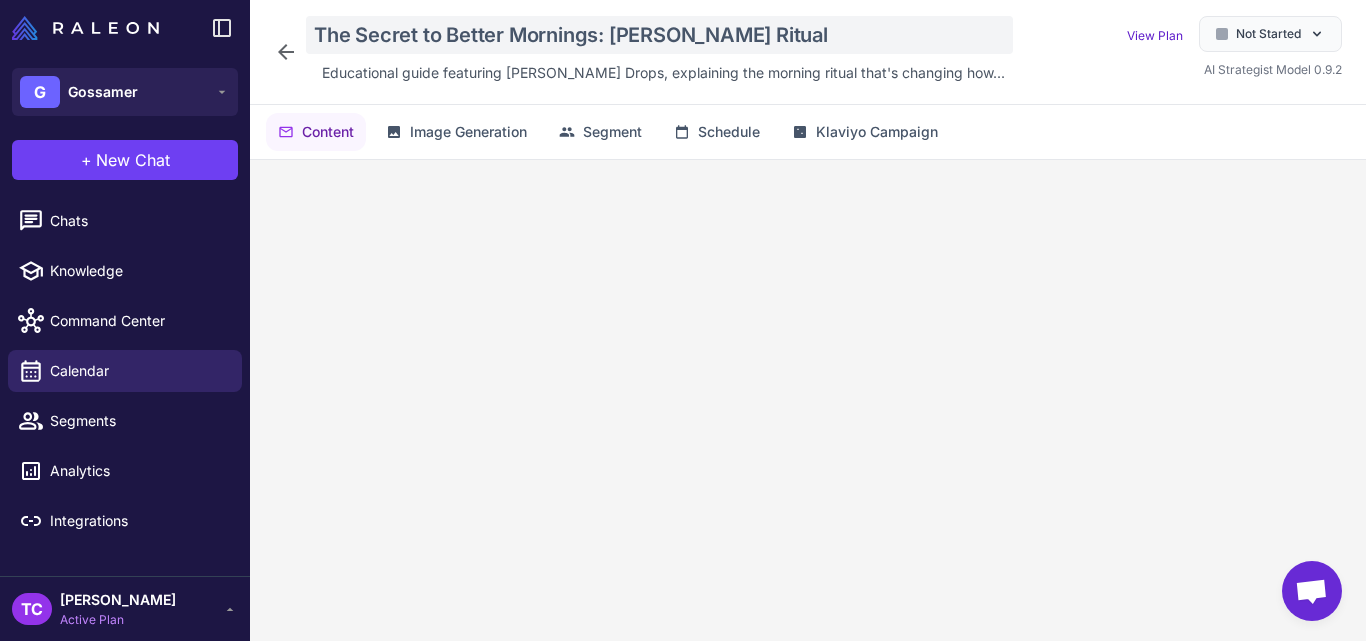 scroll, scrollTop: 144, scrollLeft: 0, axis: vertical 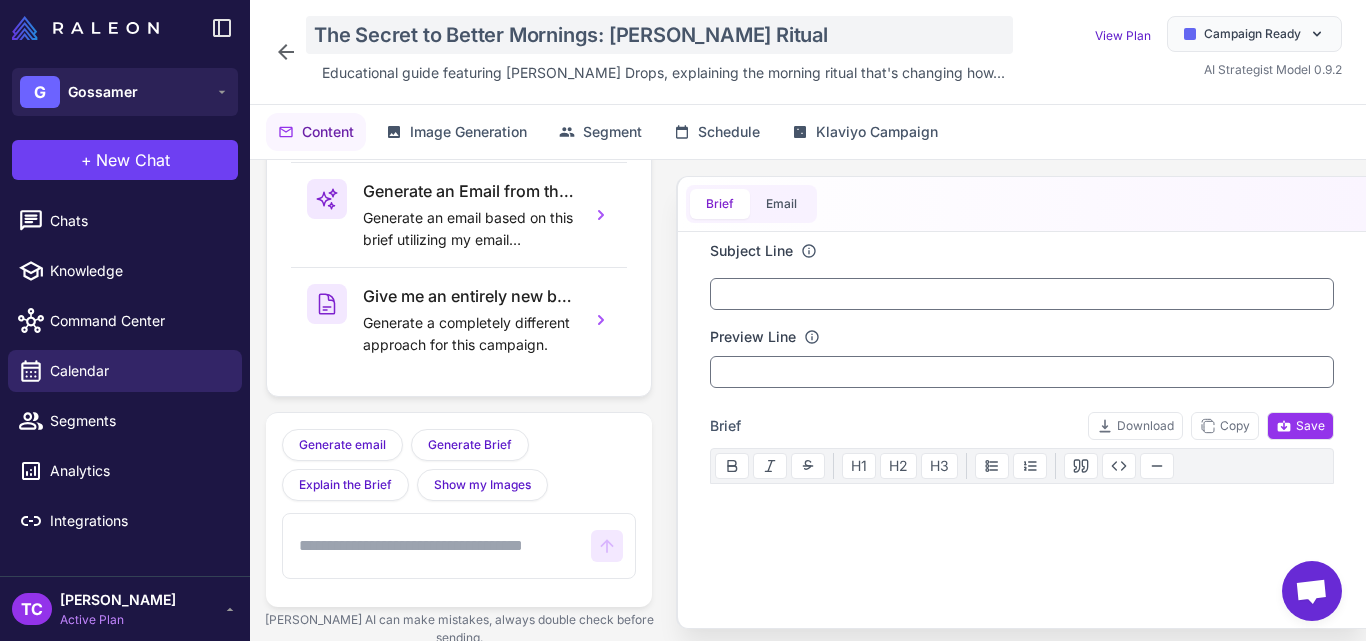click on "The Secret to Better Mornings: Dawn Ritual" 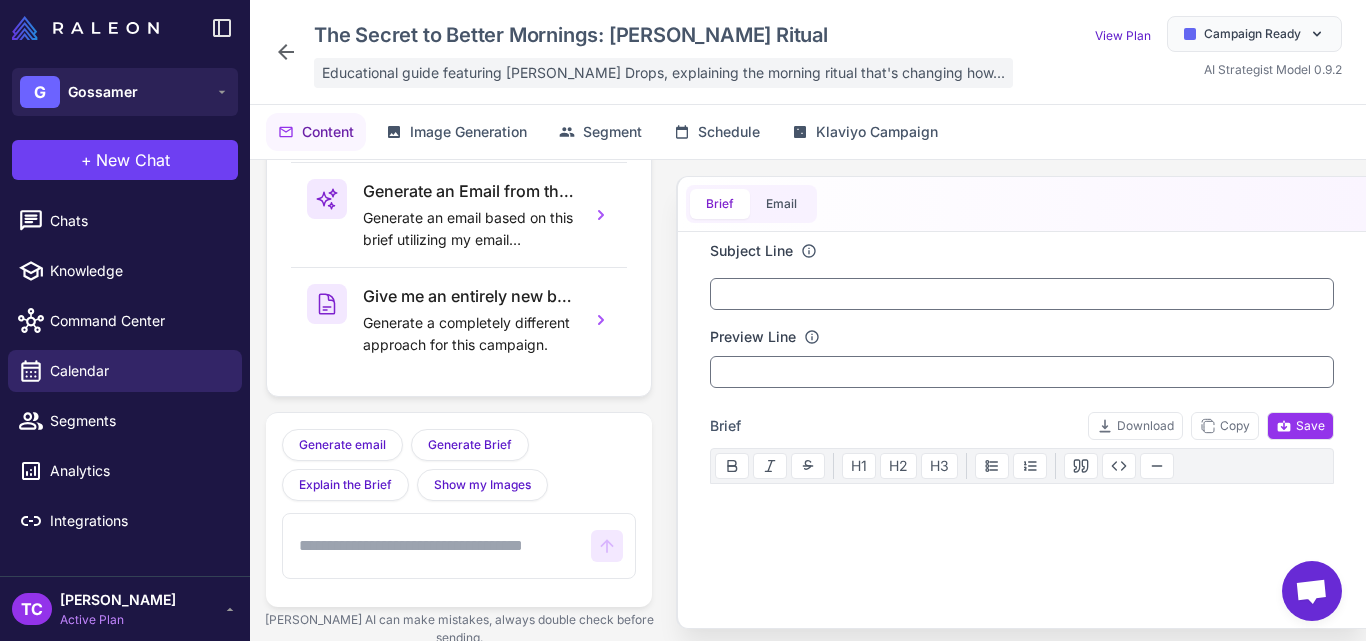 click on "Educational guide featuring Dawn Energizing Drops, explaining the morning ritual that's changing how..." at bounding box center (663, 73) 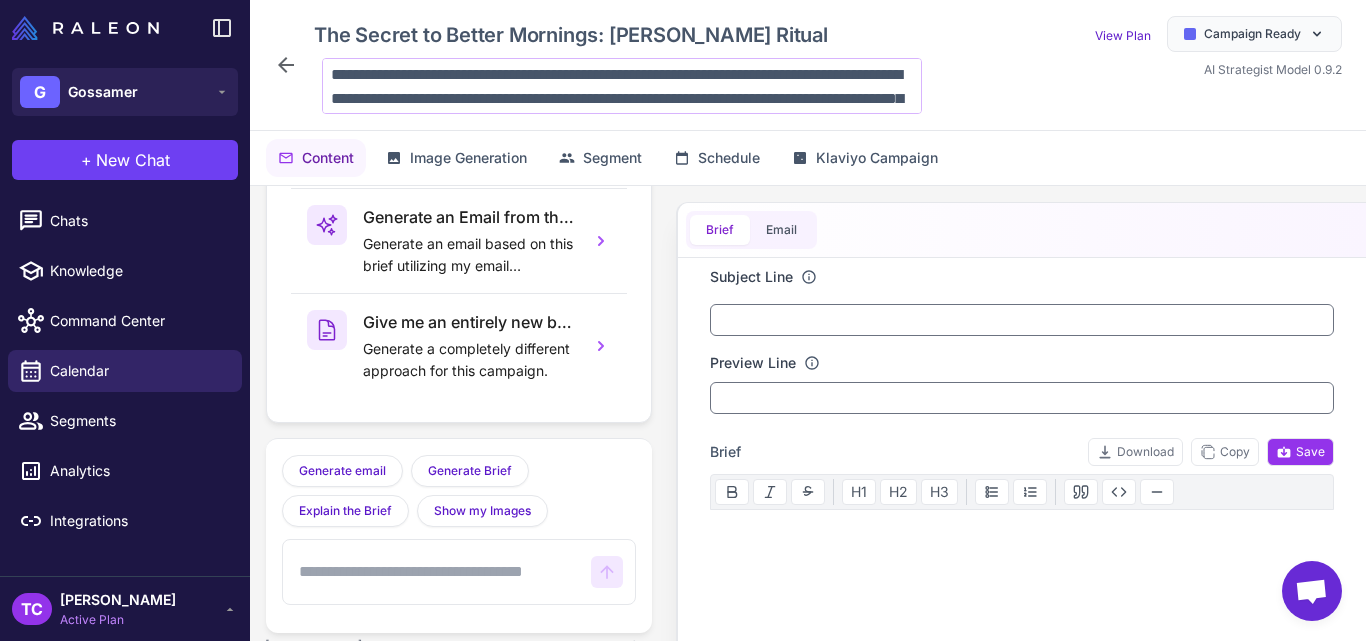 scroll, scrollTop: 50, scrollLeft: 0, axis: vertical 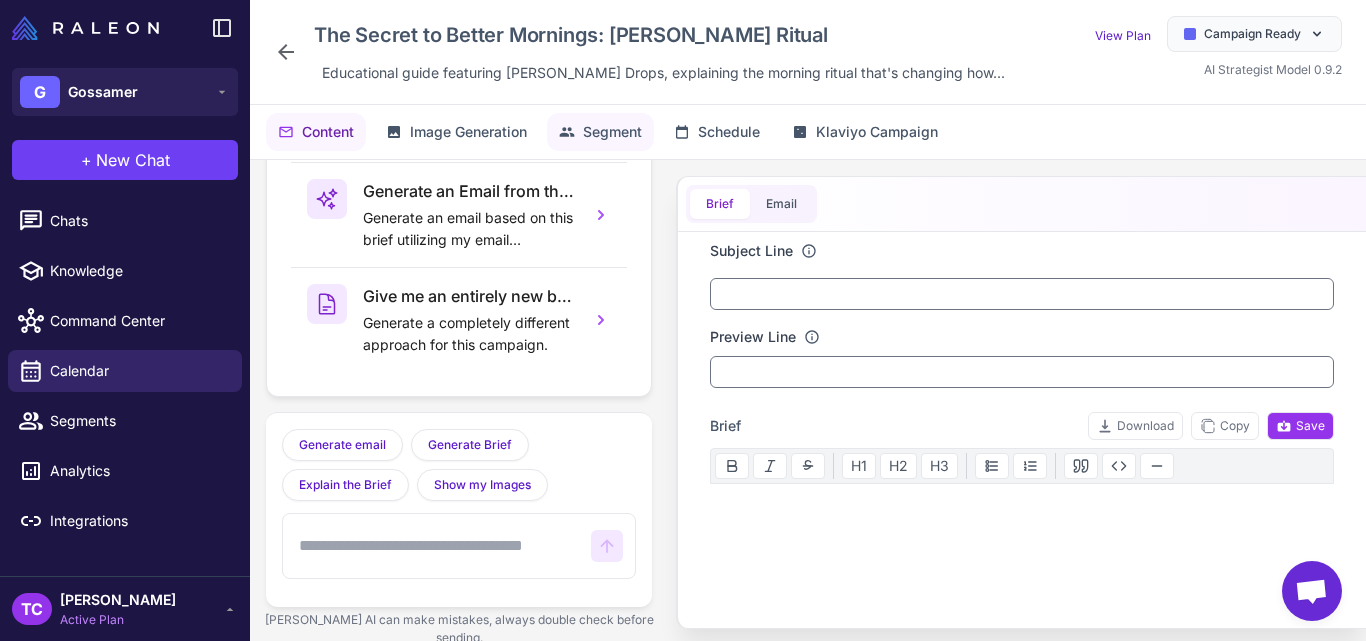 click on "Content Image Generation Segment Schedule Klaviyo Campaign Tell me how you came up with this brief Understand the reasoning and thought process behind this brief. Why do you think this brief will work Learn why this brief is effective for your target audience. Generate an Email from this brief Generate an email based on this brief utilizing my email components. Give me an entirely new brief Generate a completely different approach for this campaign. Generate email Generate an email based on my prompt. Generate Brief Generate a new brief for me. Explain the Brief Tell me what data you used and why this brief is good, and what improvements we should consider. Show my Images Show me the images I am currently using in my email.  Raleon AI can make mistakes, always double check before sending.  Message Usage Agency Platform 100 total messages available Daily usage resets on July 25 ⚡ Get More Messages CS Connect Shopify +20 messages Claim ✉ Connect Klaviyo +20 messages Connect 🔵 Daily Login +5 messages  H1" at bounding box center (808, 389) 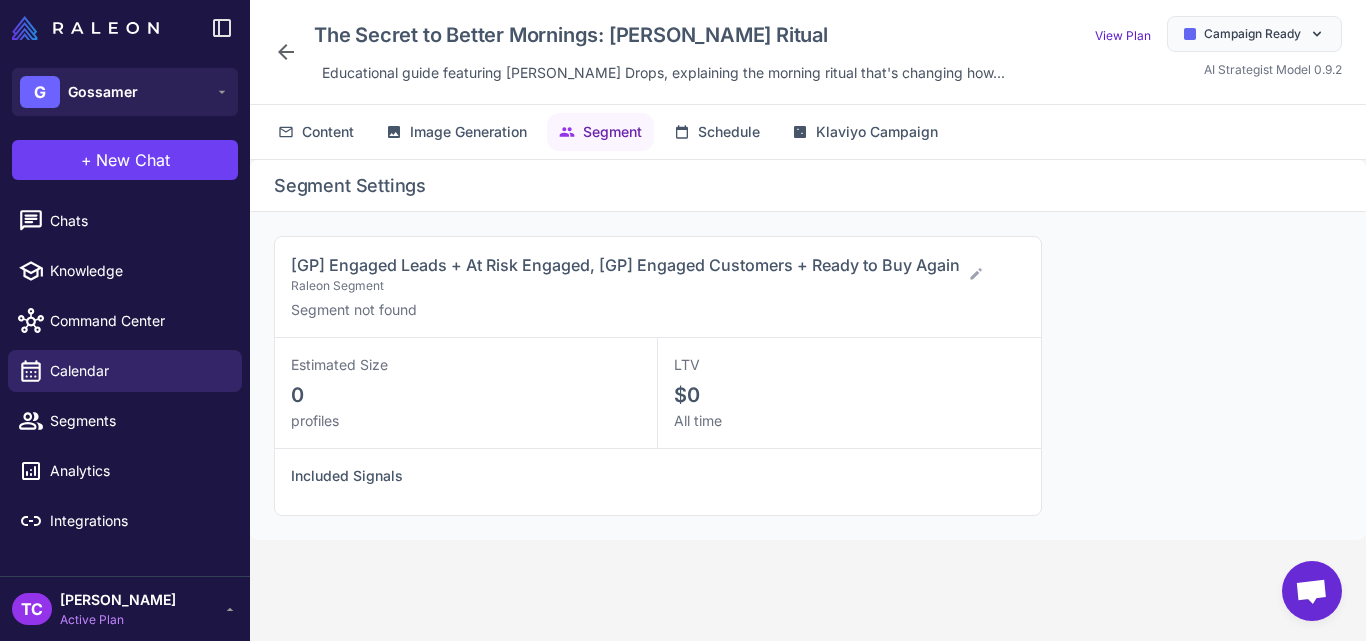 click on "[GP] Engaged Leads + At Risk Engaged, [GP] Engaged Customers + Ready to Buy Again" at bounding box center [625, 265] 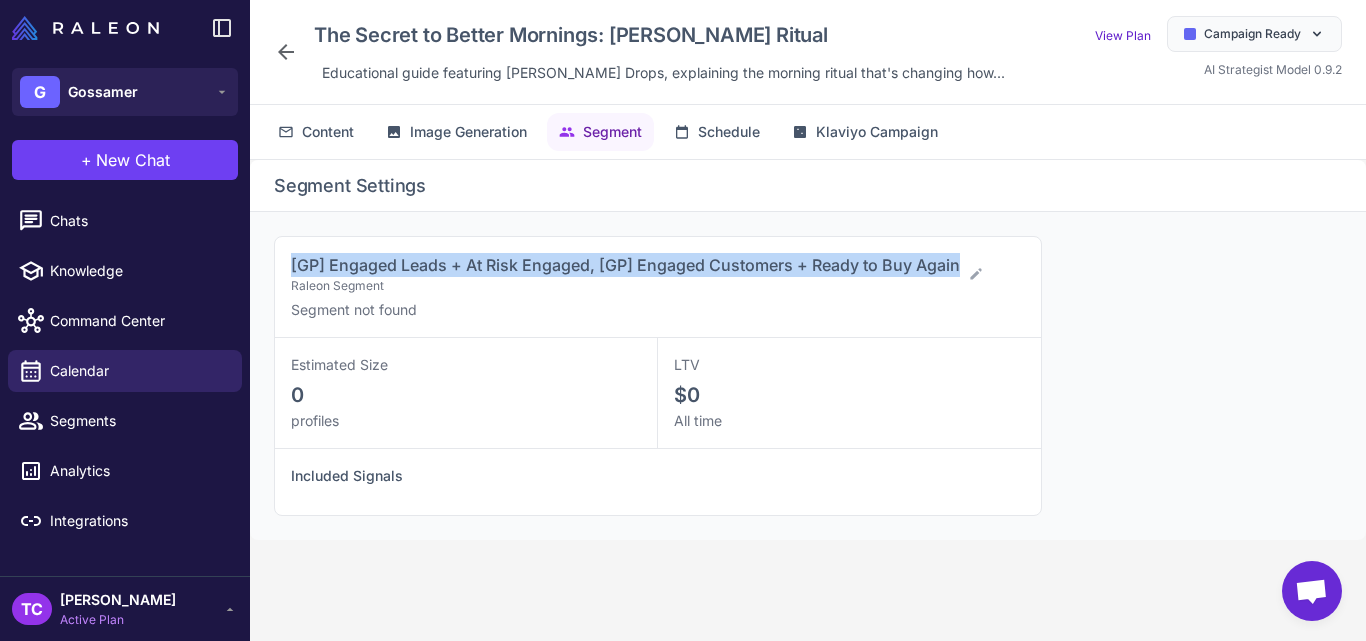 drag, startPoint x: 283, startPoint y: 263, endPoint x: 963, endPoint y: 263, distance: 680 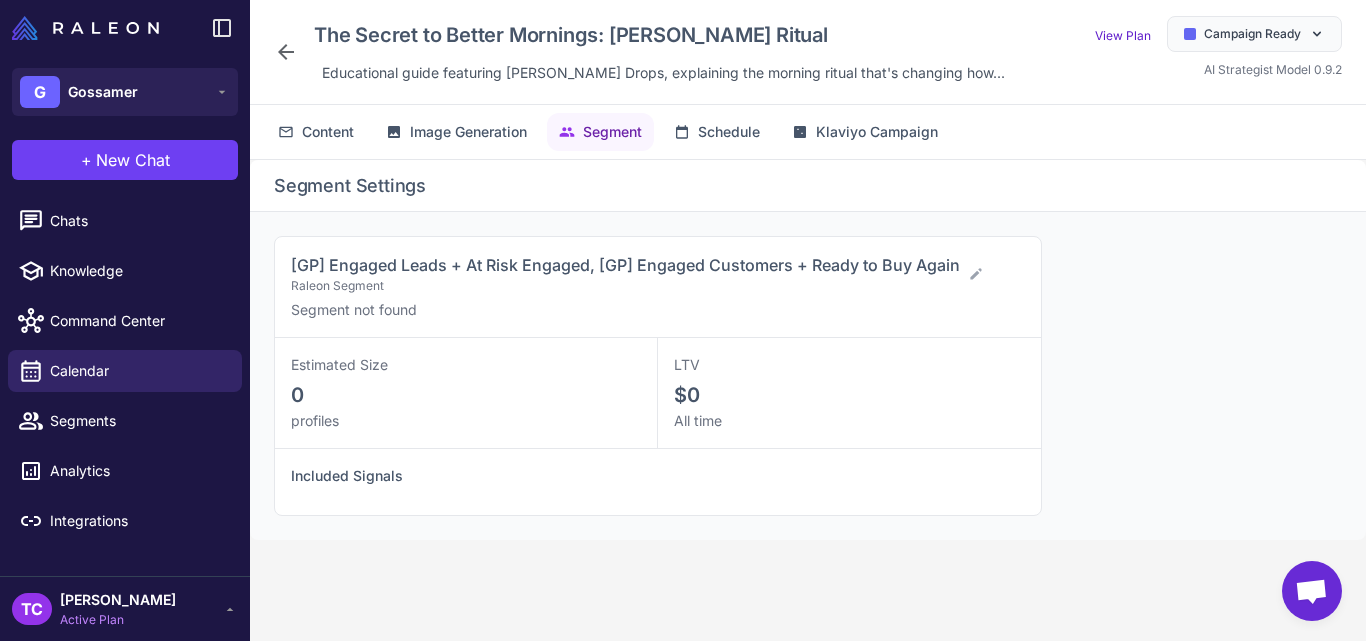 click 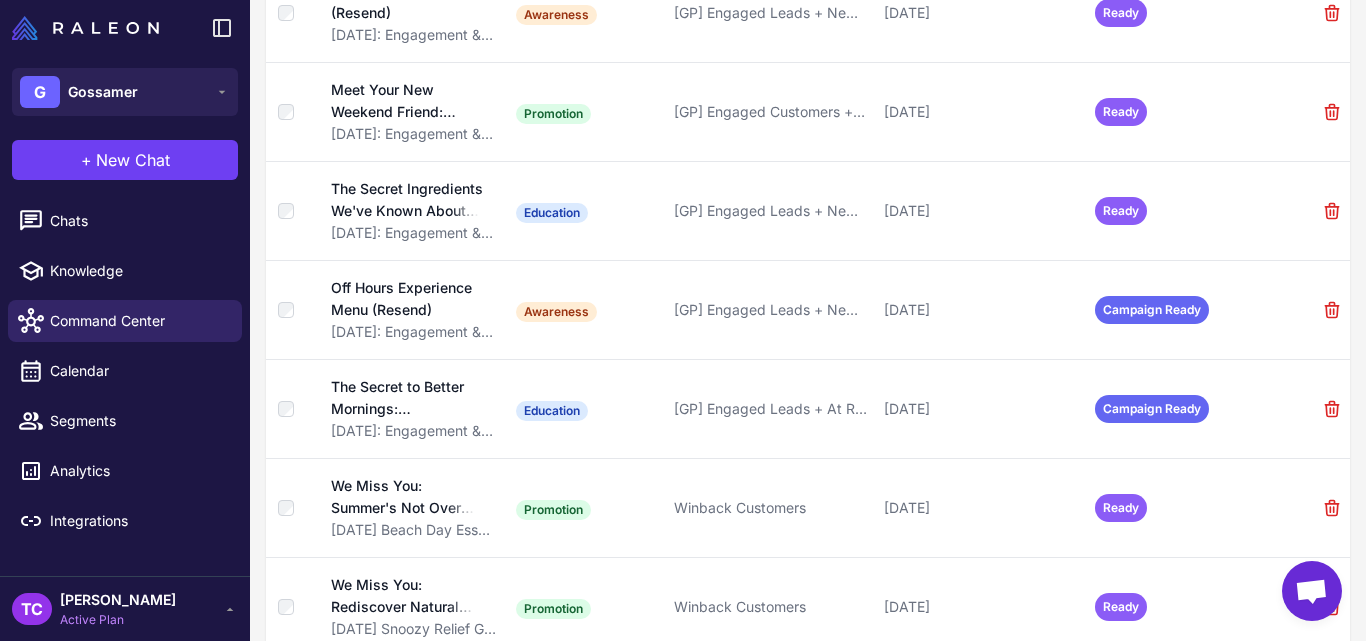 scroll, scrollTop: 535, scrollLeft: 0, axis: vertical 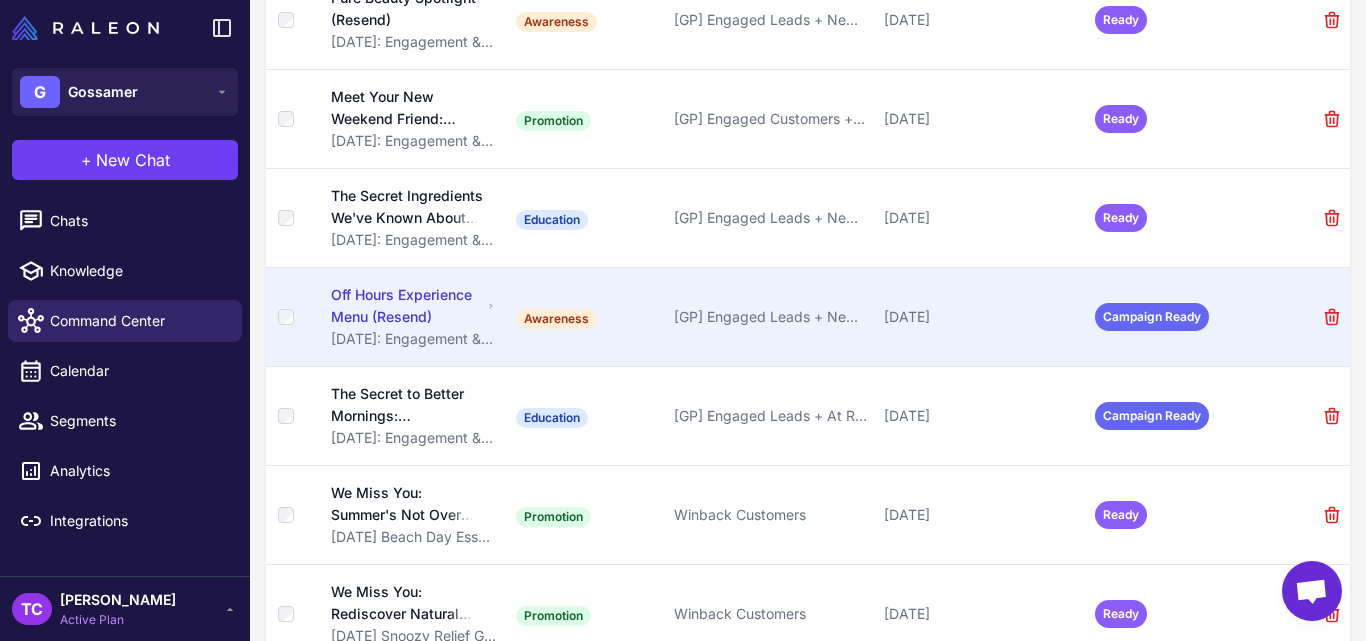 click on "Off Hours Experience Menu (Resend)" at bounding box center [407, 306] 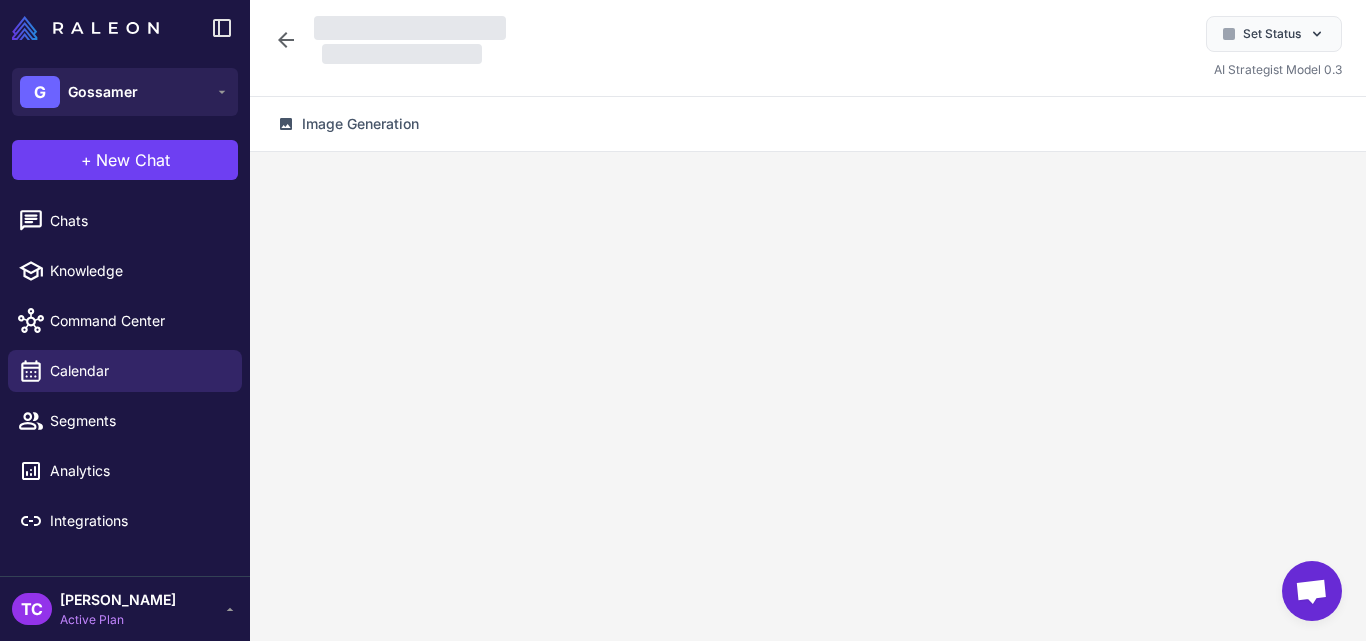 scroll, scrollTop: 0, scrollLeft: 0, axis: both 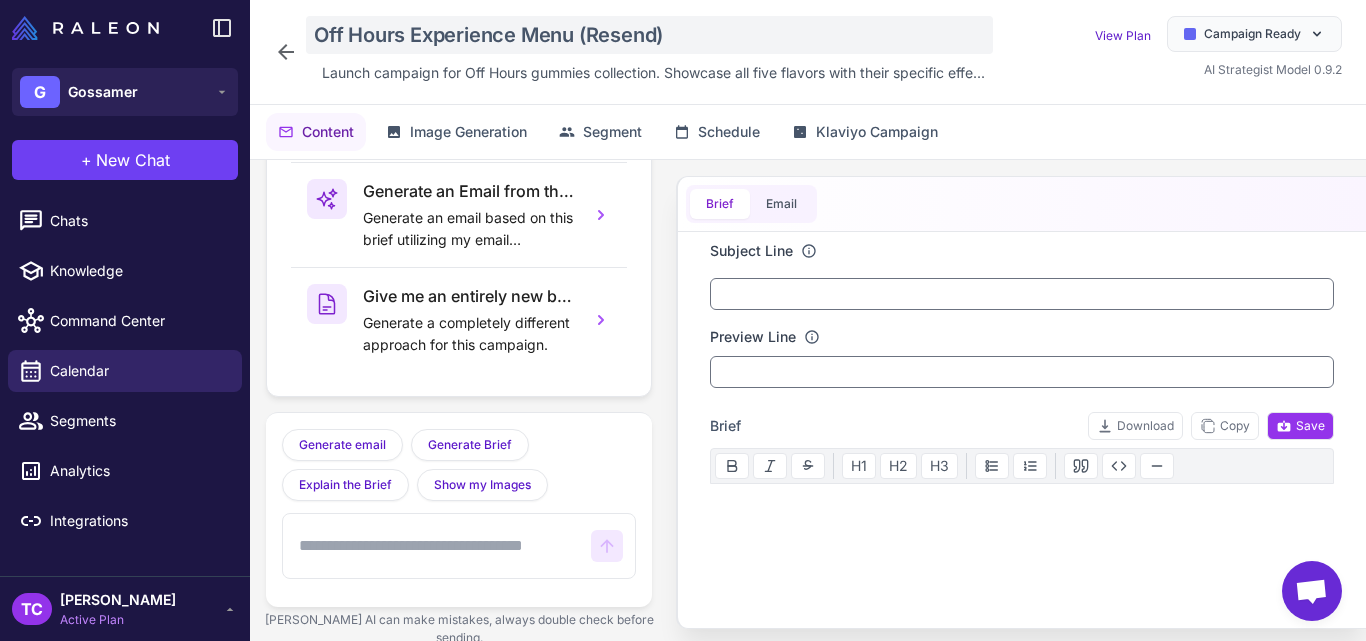 click on "Off Hours Experience Menu (Resend)" 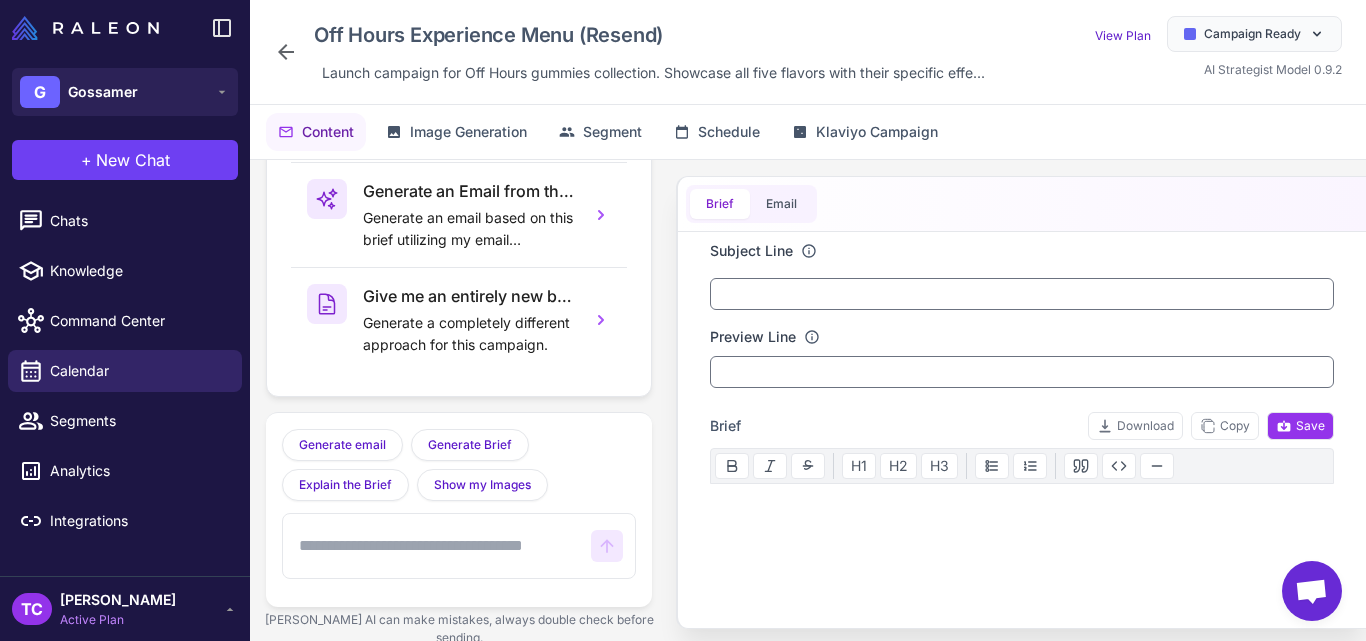 click 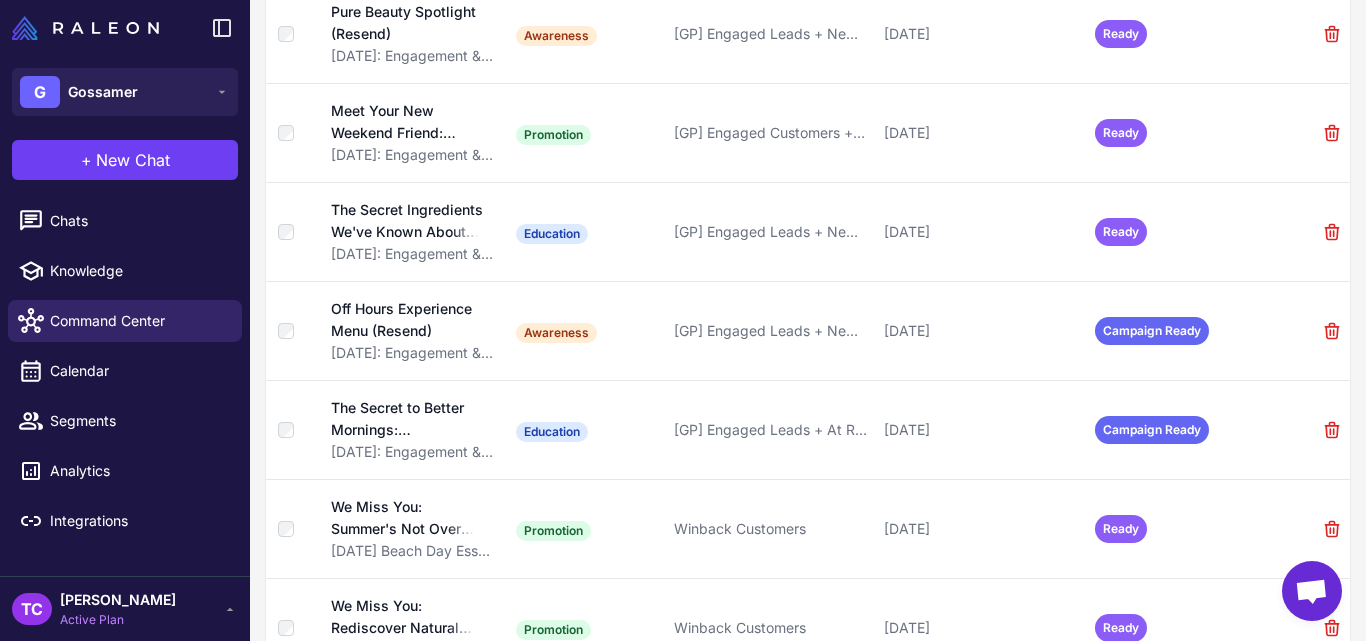 scroll, scrollTop: 528, scrollLeft: 0, axis: vertical 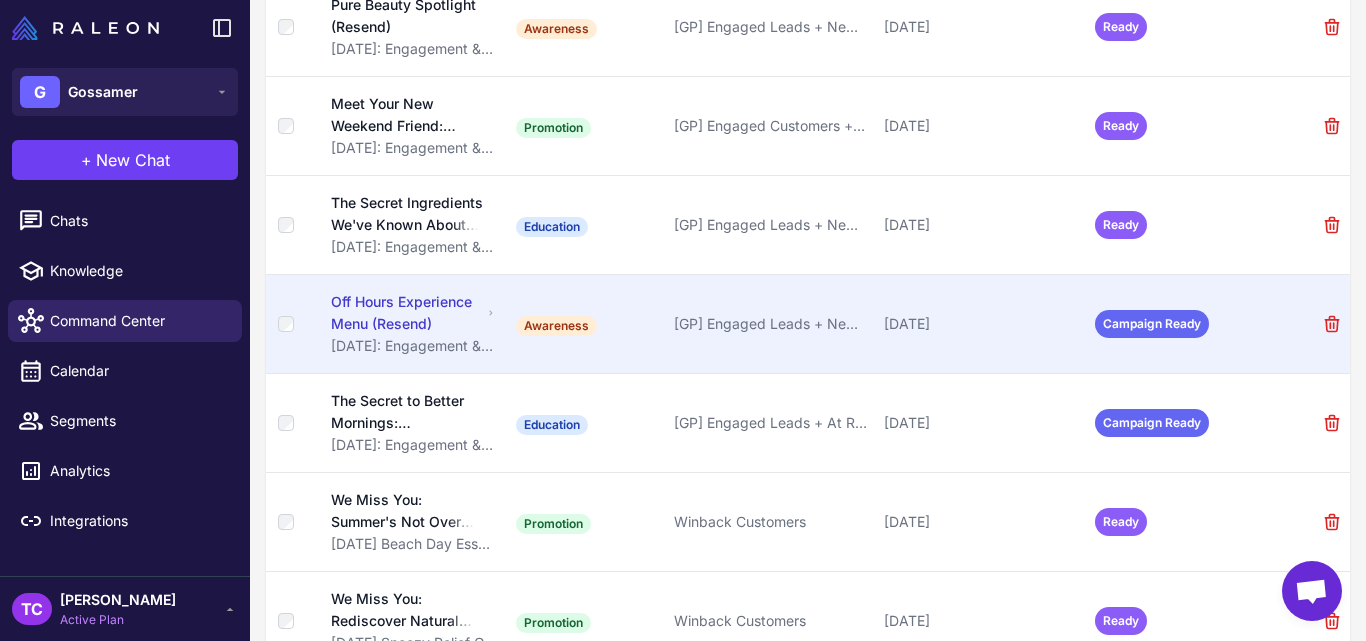 click on "August 2025: Engagement & Retention" at bounding box center (413, 346) 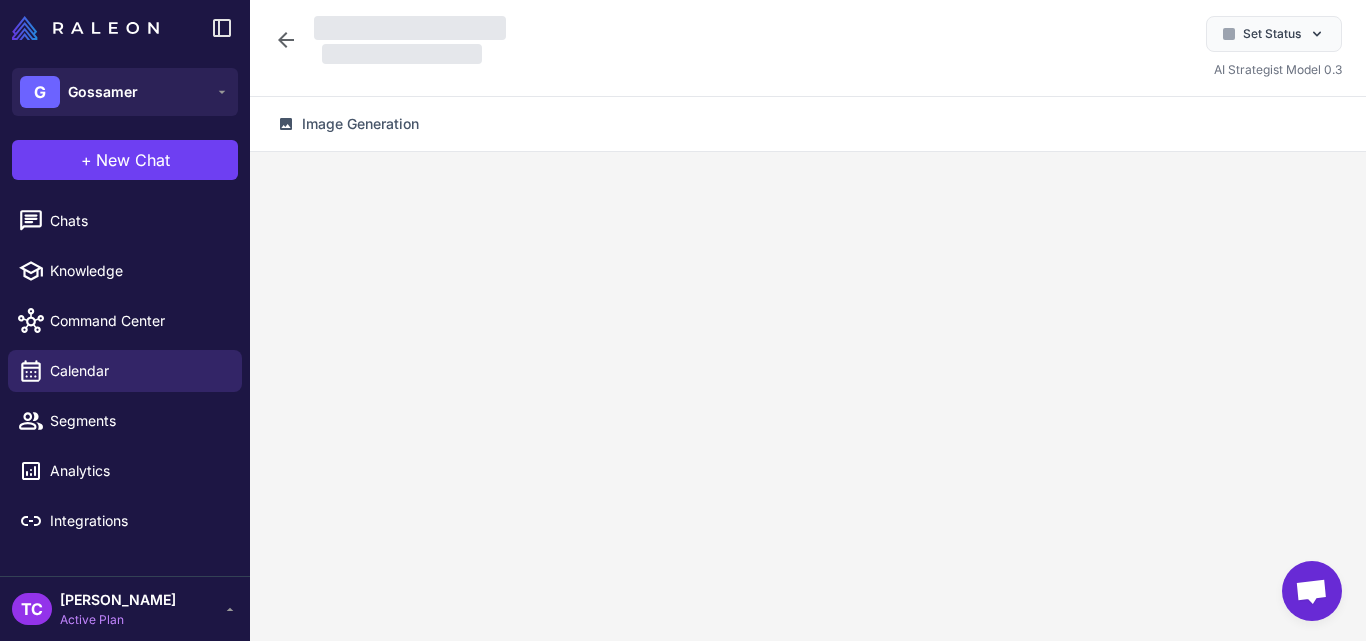 scroll, scrollTop: 0, scrollLeft: 0, axis: both 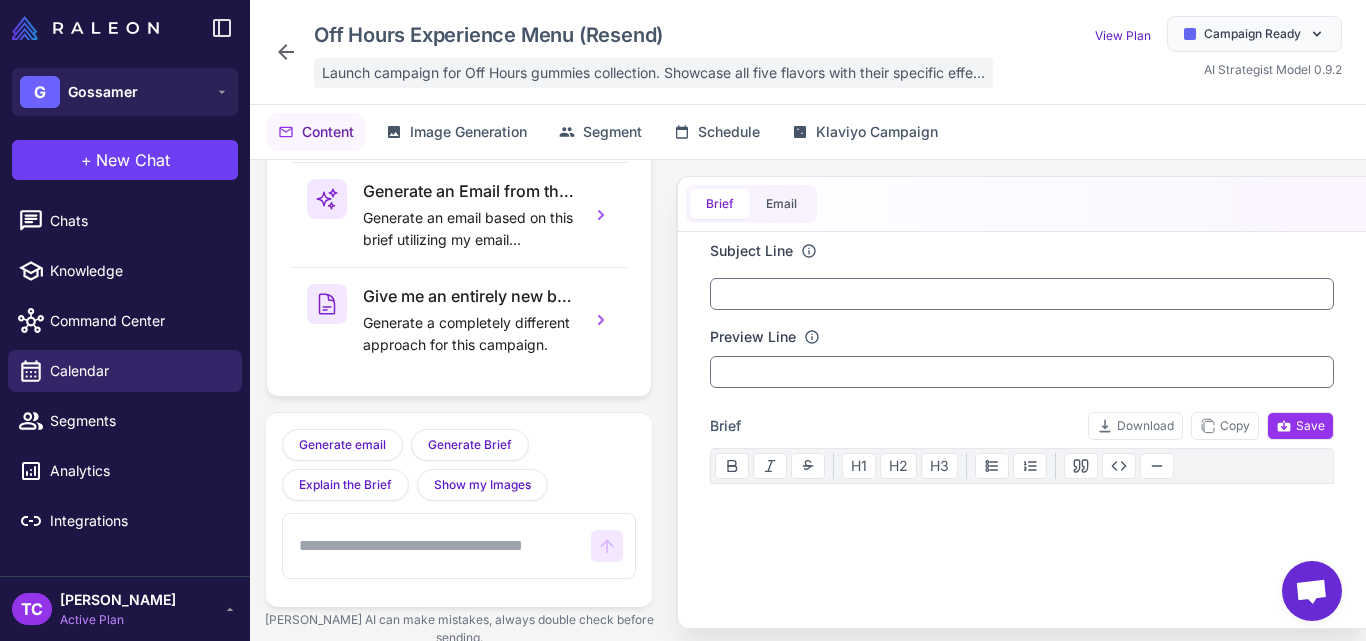 click on "Launch campaign for Off Hours gummies collection. Showcase all five flavors with their specific effe..." at bounding box center [653, 73] 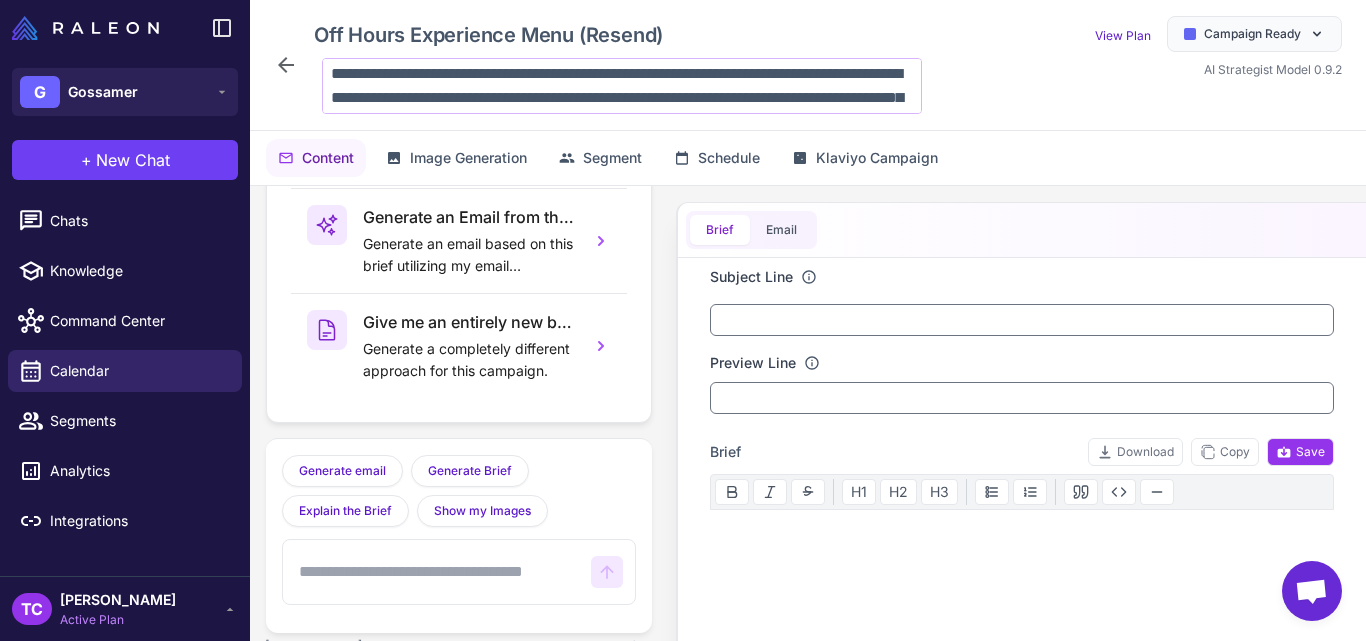 scroll, scrollTop: 0, scrollLeft: 0, axis: both 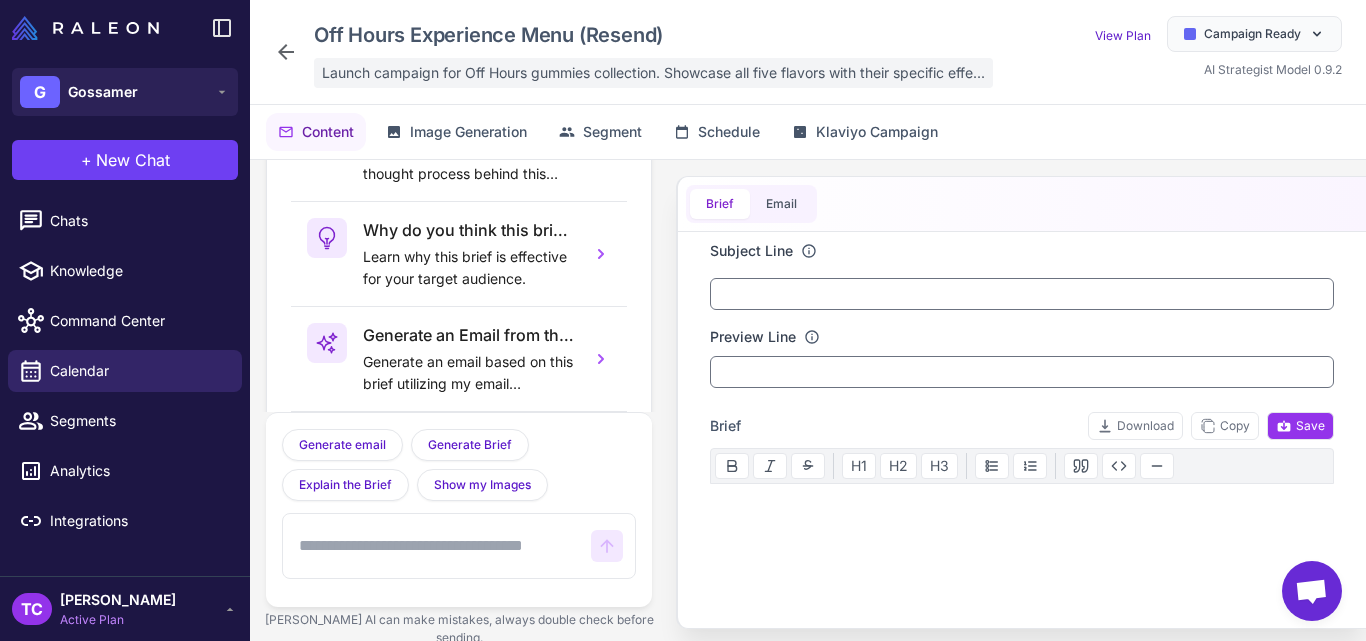 click on "Launch campaign for Off Hours gummies collection. Showcase all five flavors with their specific effe..." 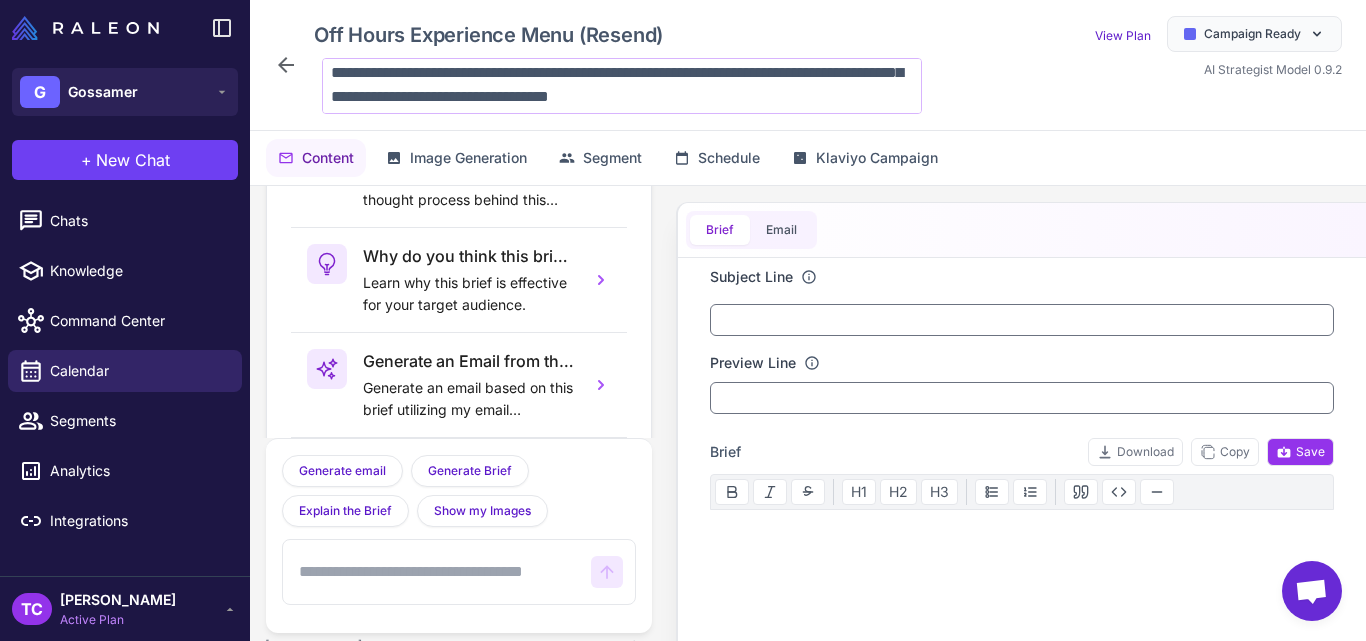 scroll, scrollTop: 0, scrollLeft: 0, axis: both 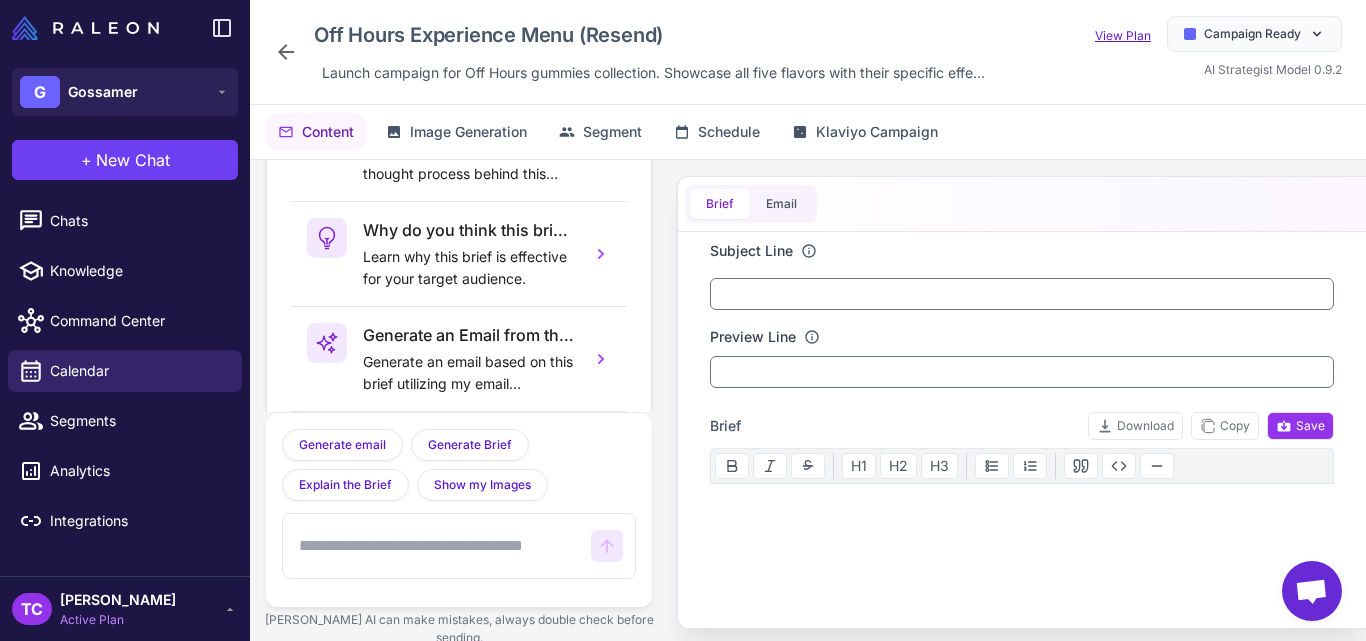 click on "View Plan" at bounding box center (1123, 35) 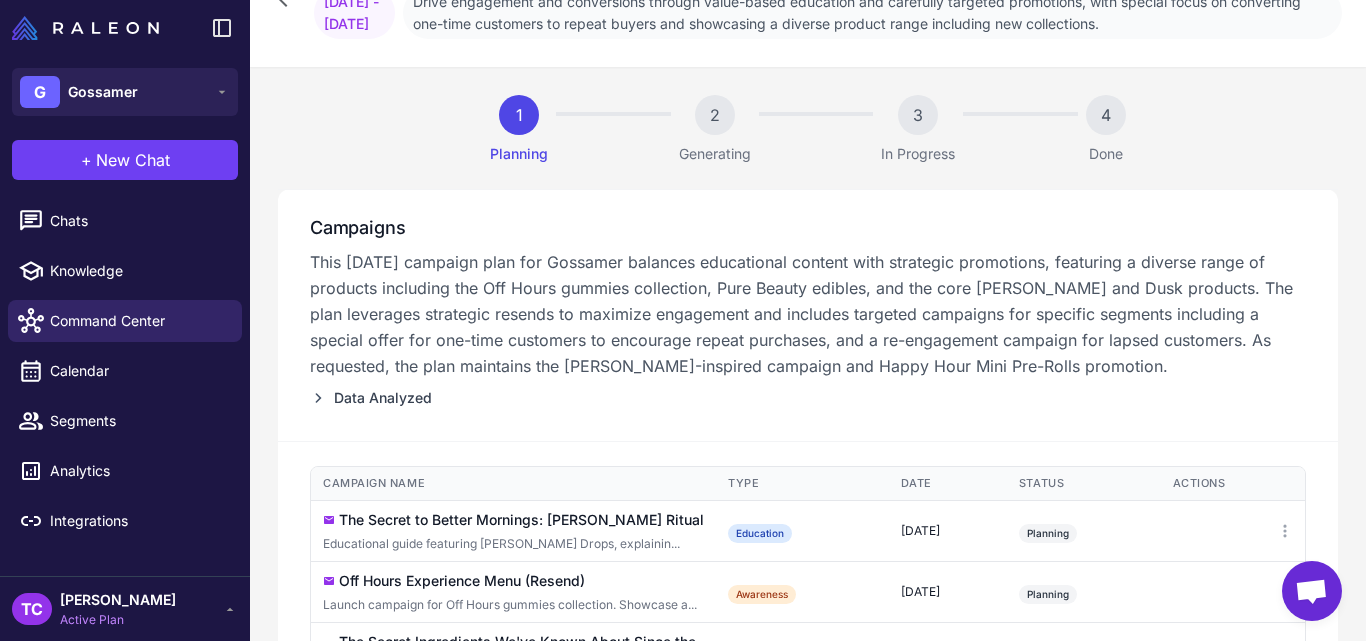 scroll, scrollTop: 0, scrollLeft: 0, axis: both 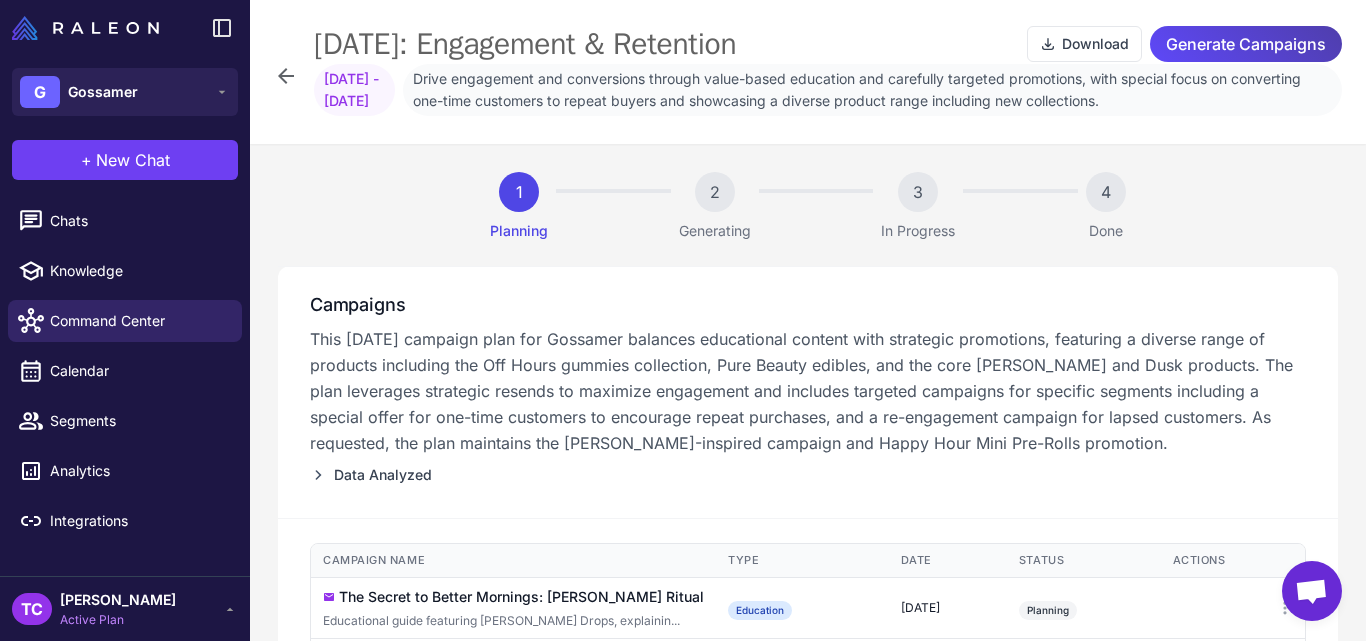 click 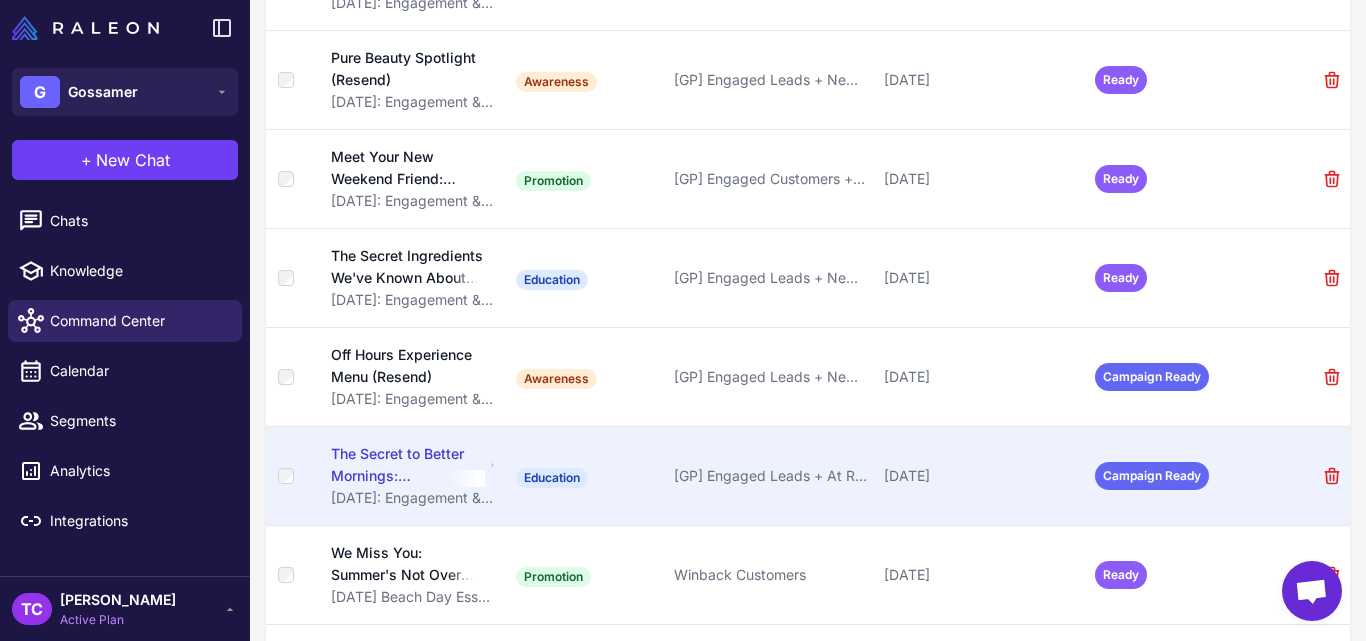 scroll, scrollTop: 508, scrollLeft: 0, axis: vertical 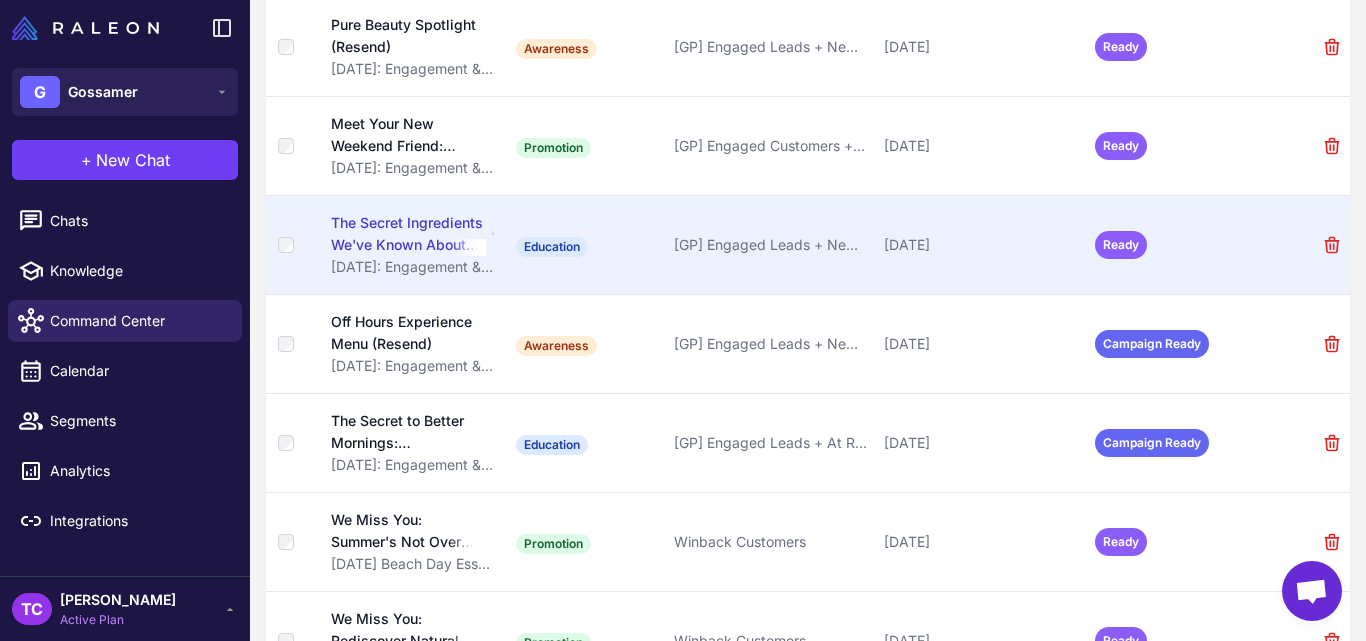 click on "The Secret Ingredients We've Known About Since the '70s" at bounding box center (408, 234) 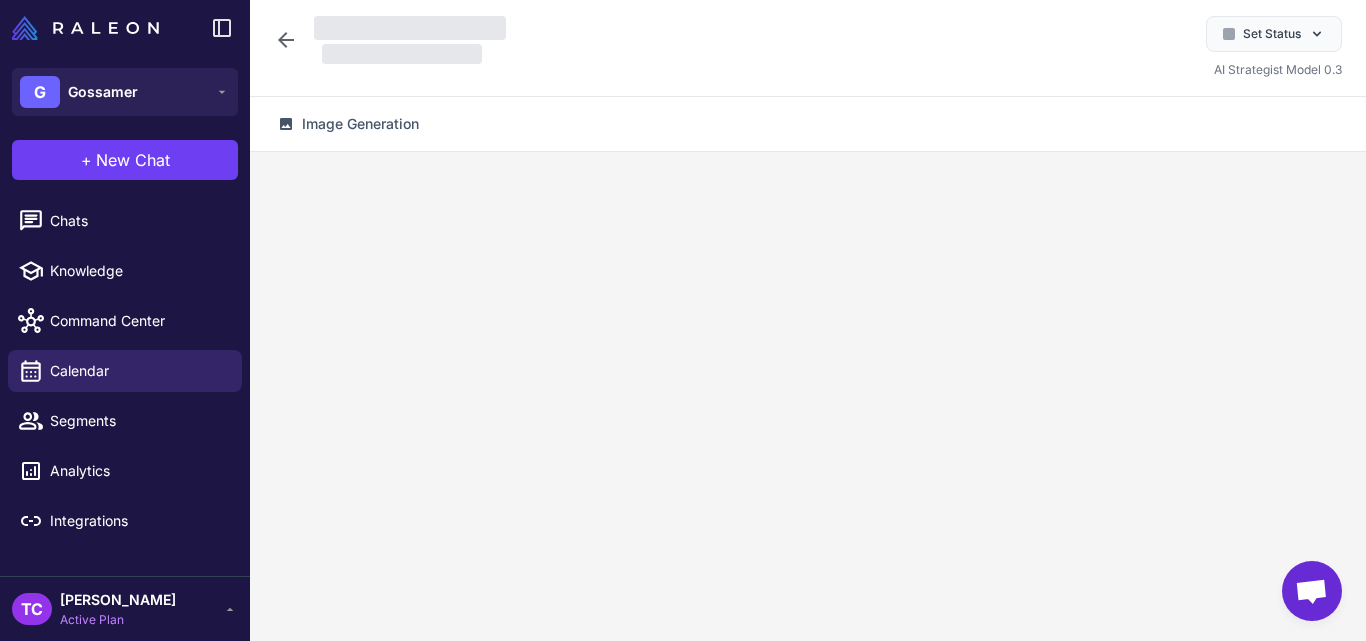 scroll, scrollTop: 0, scrollLeft: 0, axis: both 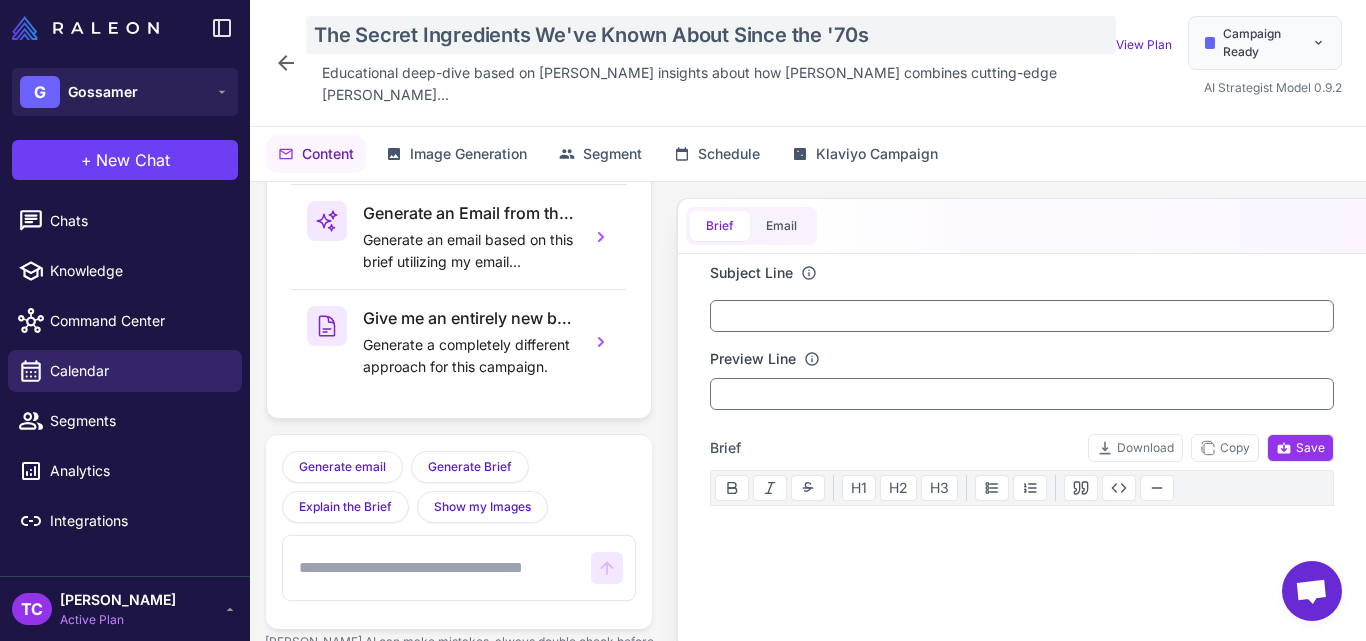 click on "The Secret Ingredients We've Known About Since the '70s" 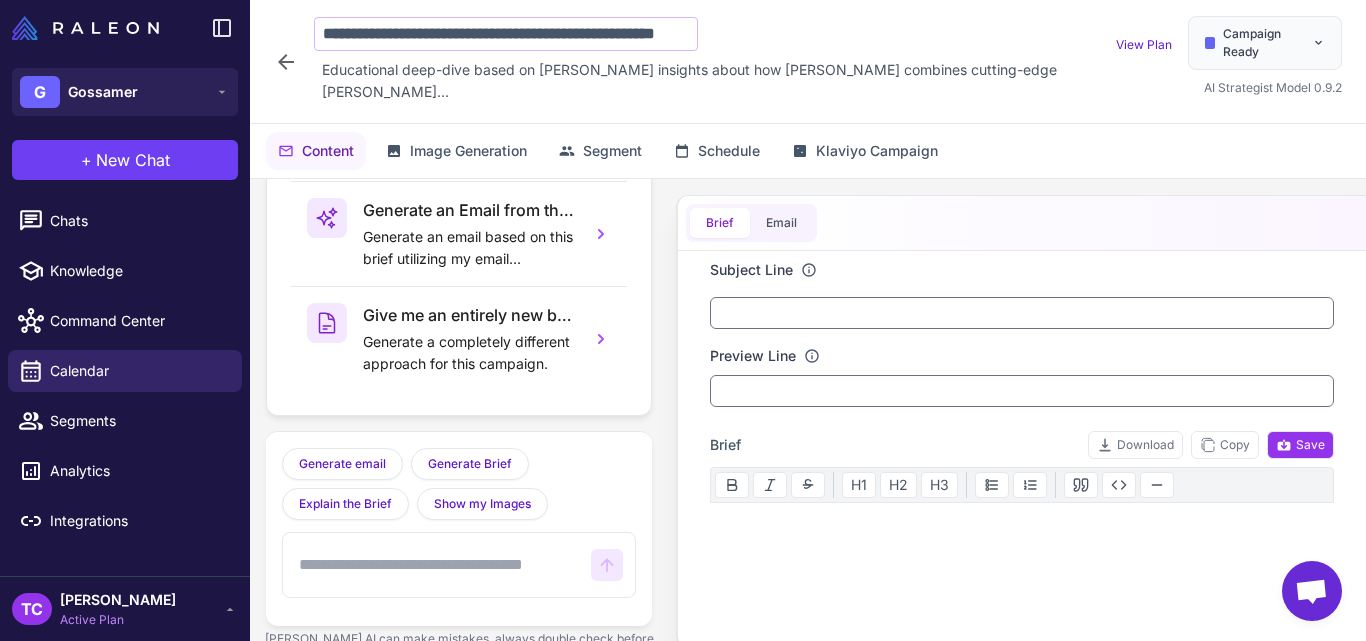 scroll, scrollTop: 0, scrollLeft: 84, axis: horizontal 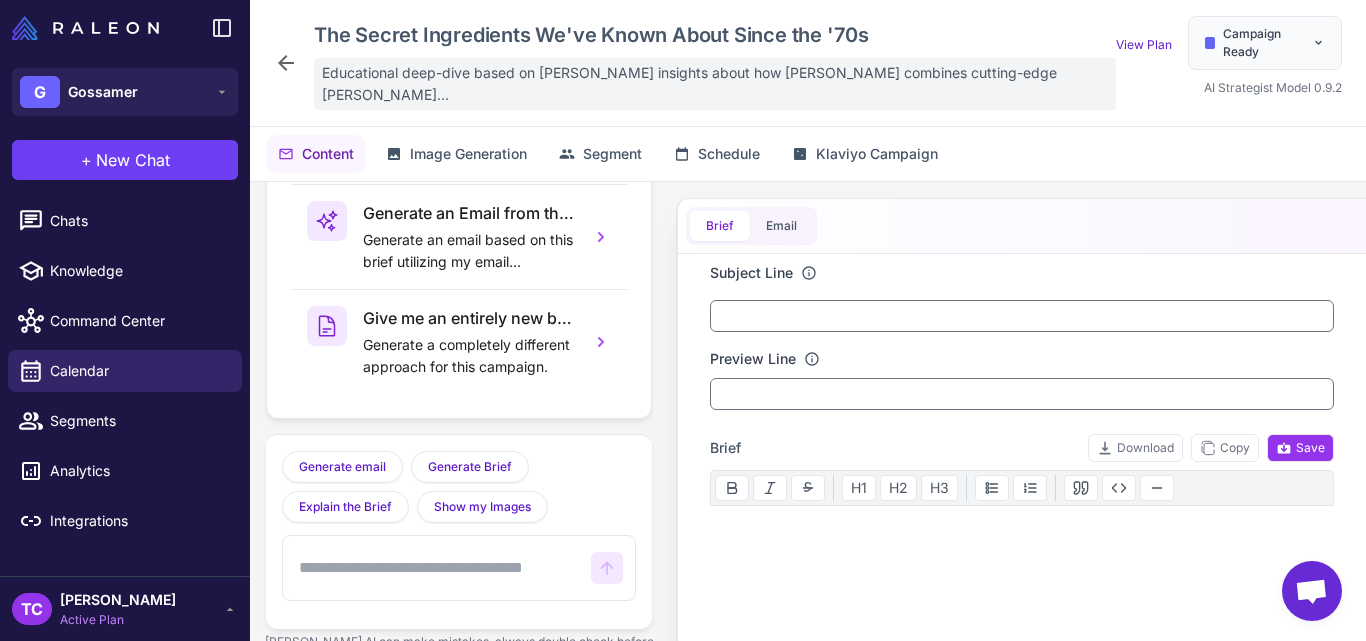 click on "Educational deep-dive based on Dr. Capano's insights about how Dusk combines cutting-edge cannabinoi..." at bounding box center [715, 84] 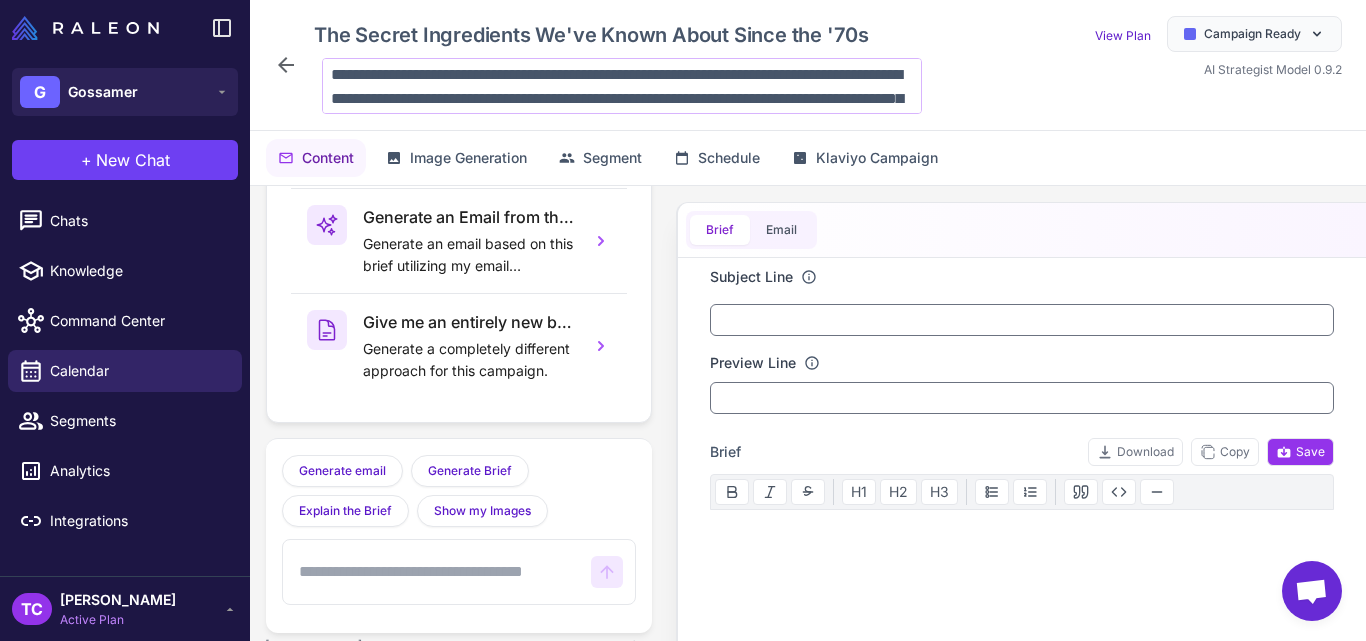 scroll, scrollTop: 98, scrollLeft: 0, axis: vertical 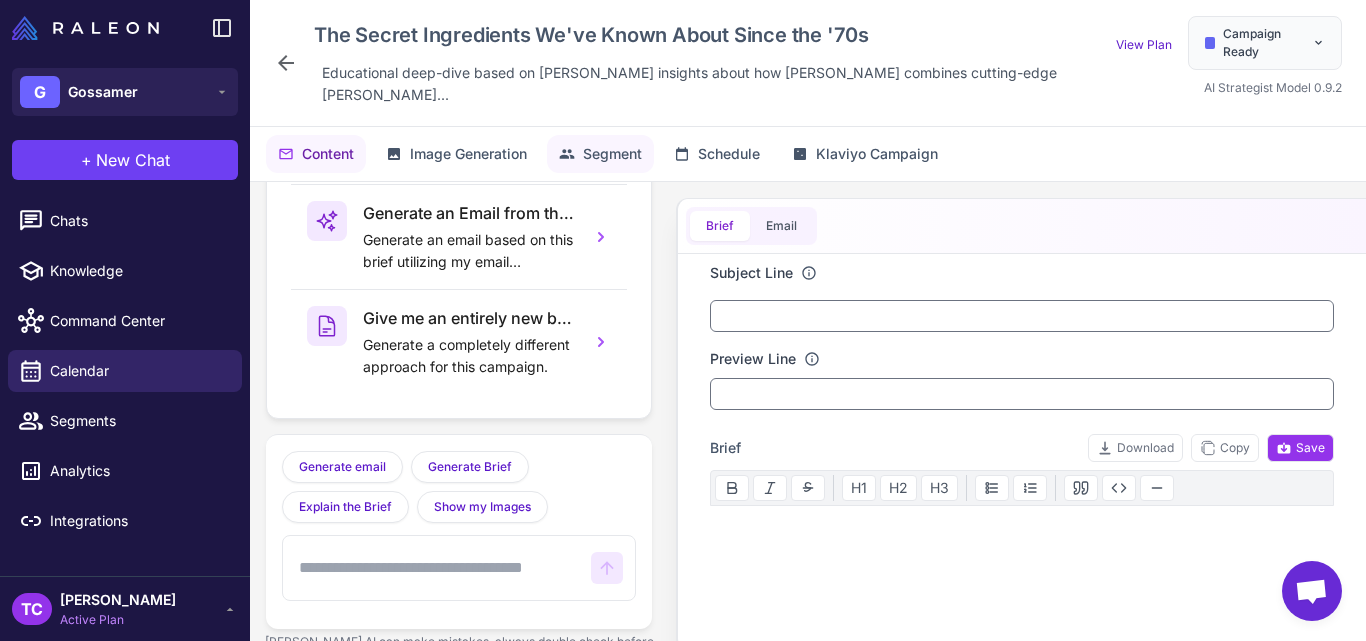 click on "Segment" at bounding box center (612, 154) 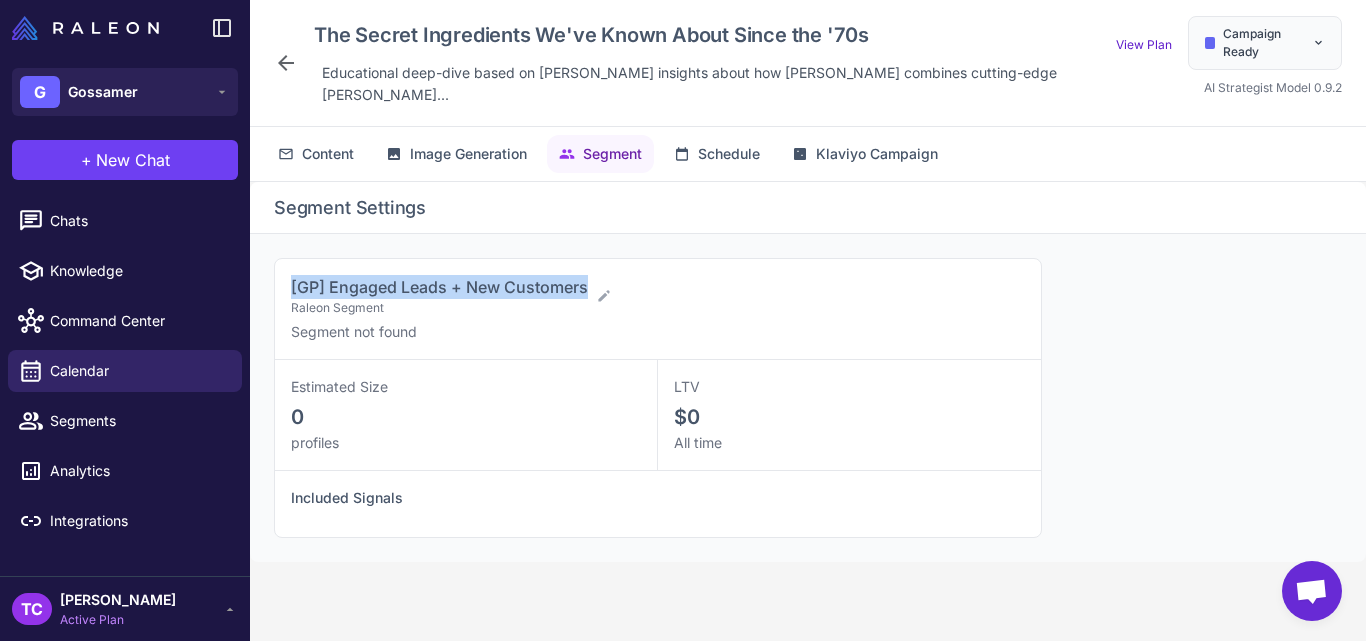 drag, startPoint x: 289, startPoint y: 263, endPoint x: 590, endPoint y: 255, distance: 301.1063 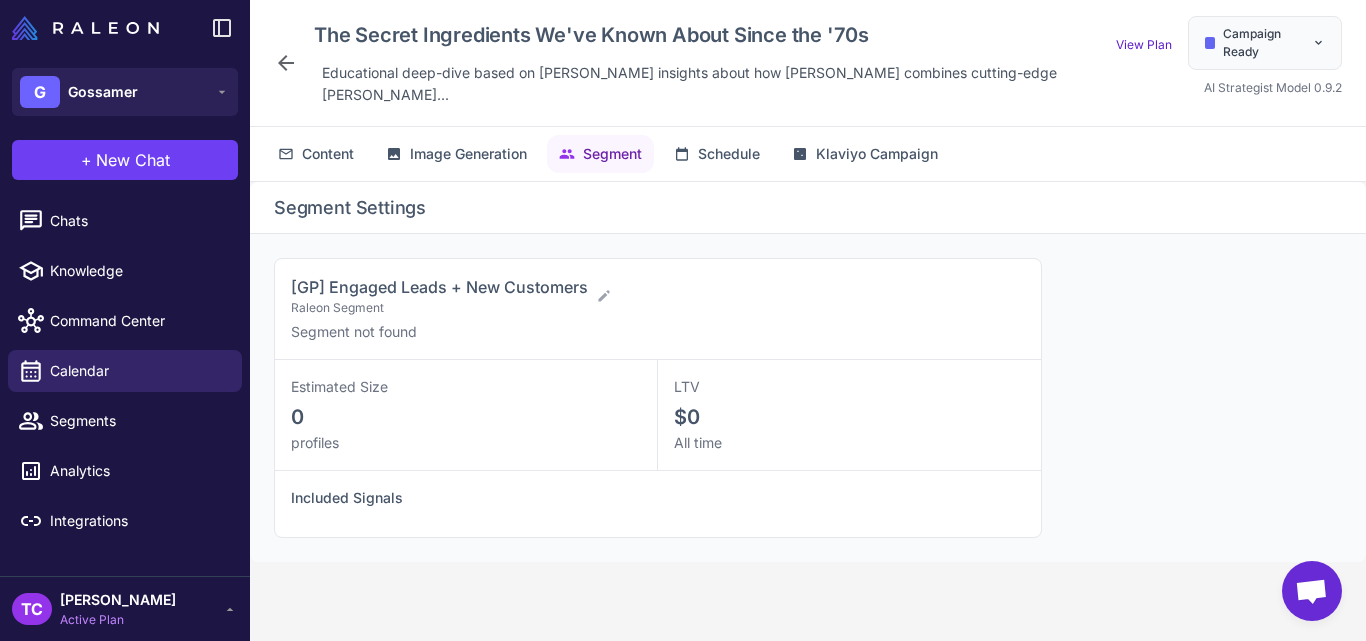 click on "The Secret Ingredients We've Known About Since the '70s Educational deep-dive based on Dr. Capano's insights about how Dusk combines cutting-edge cannabinoi...  View Plan  Campaign Ready  AI Strategist Model 0.9.2" at bounding box center (808, 63) 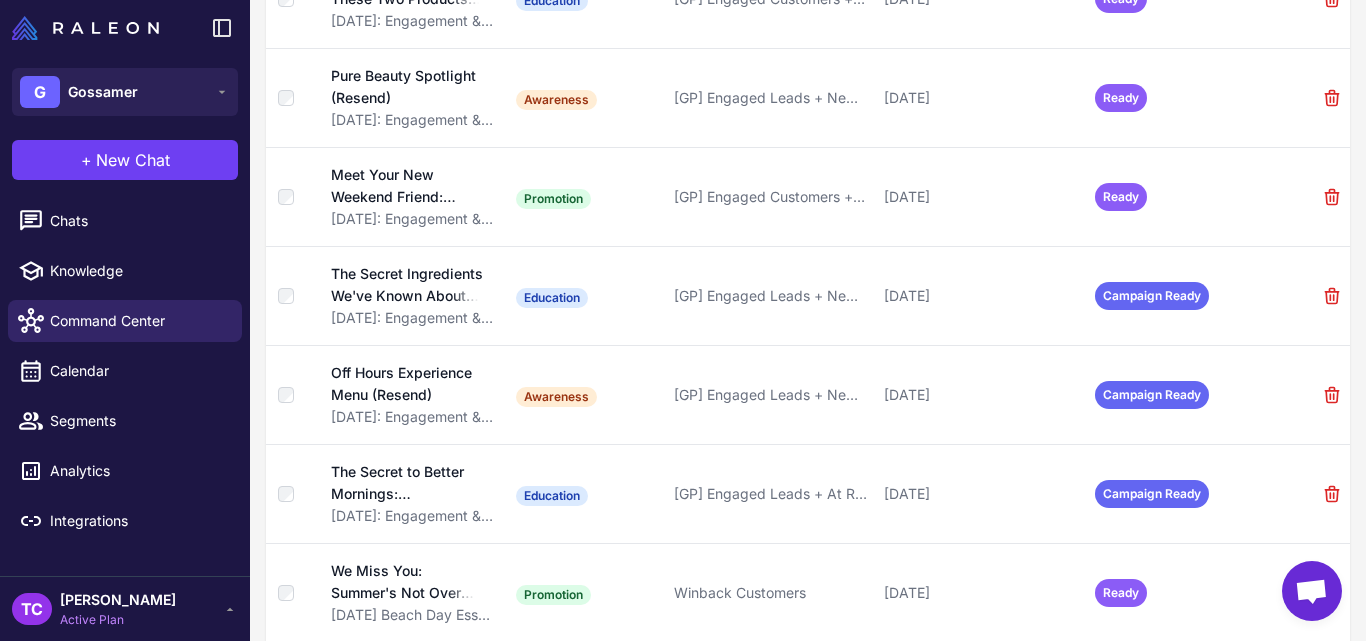 scroll, scrollTop: 493, scrollLeft: 0, axis: vertical 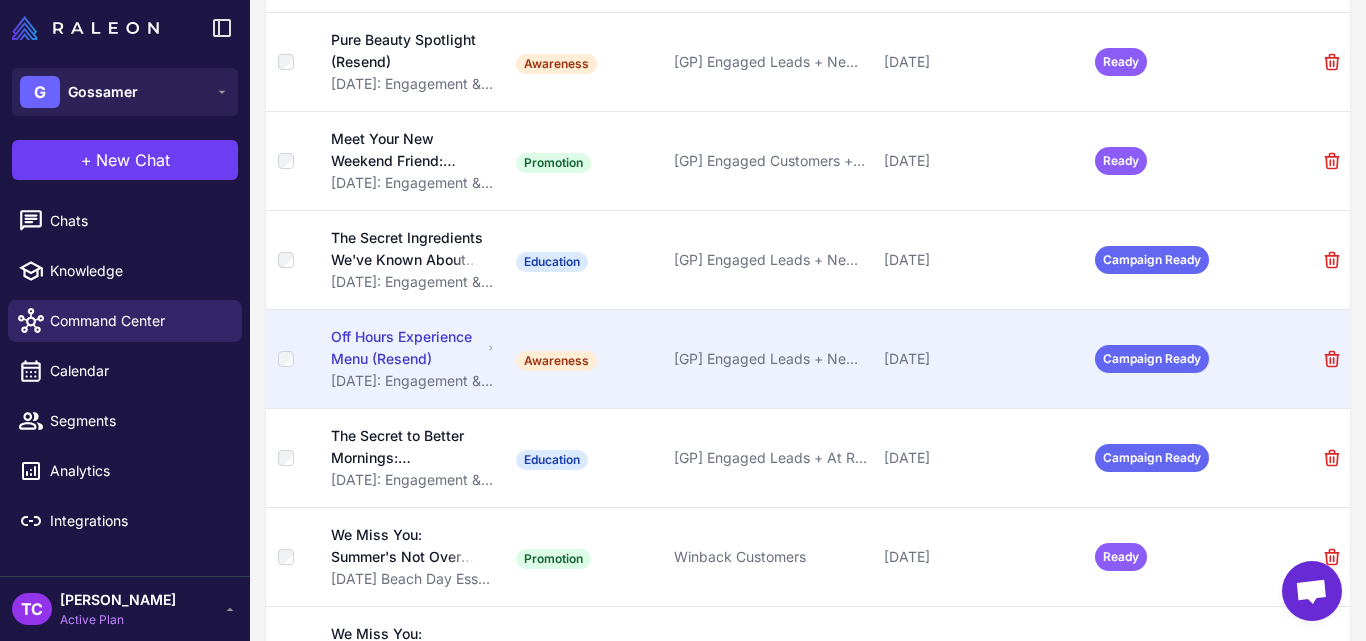 click on "Off Hours Experience Menu (Resend)" at bounding box center (407, 348) 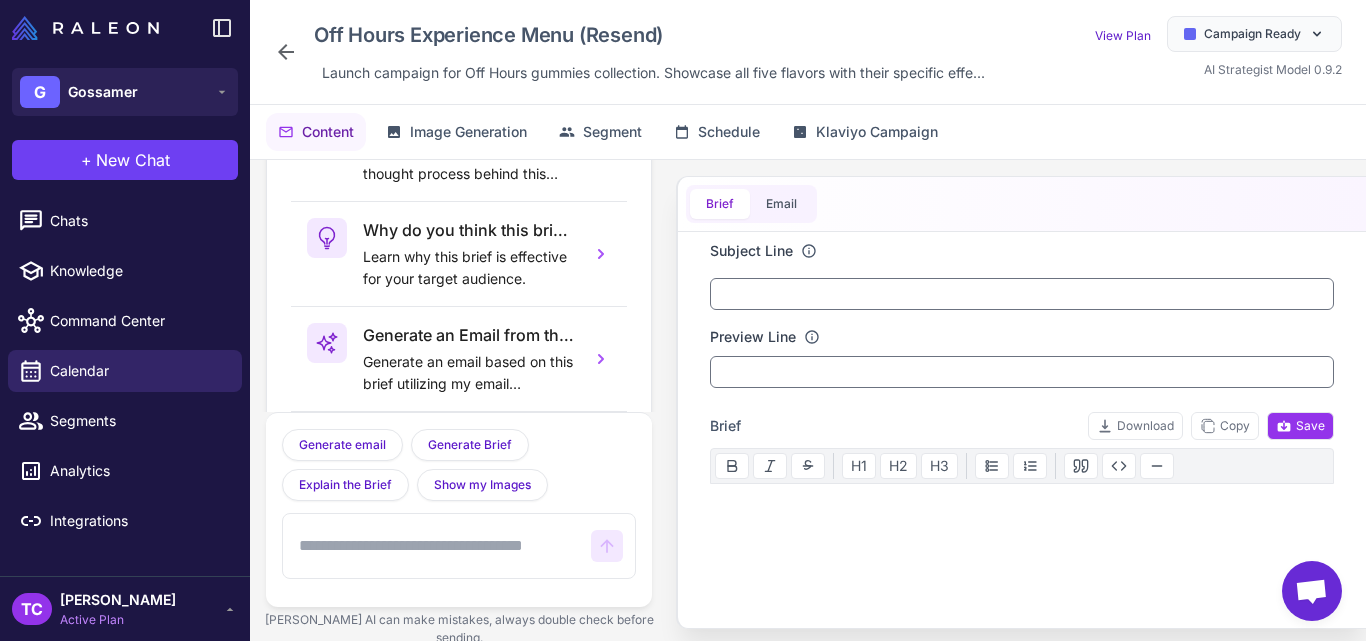 scroll, scrollTop: 144, scrollLeft: 0, axis: vertical 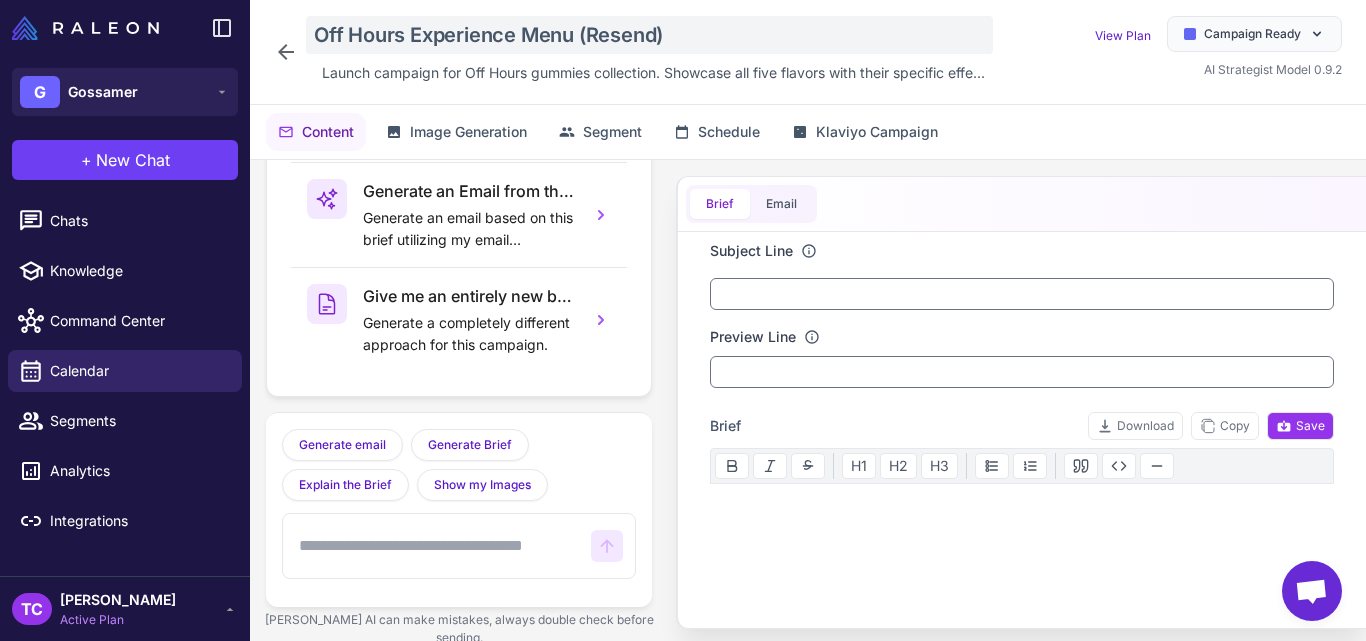 click on "Off Hours Experience Menu (Resend)" 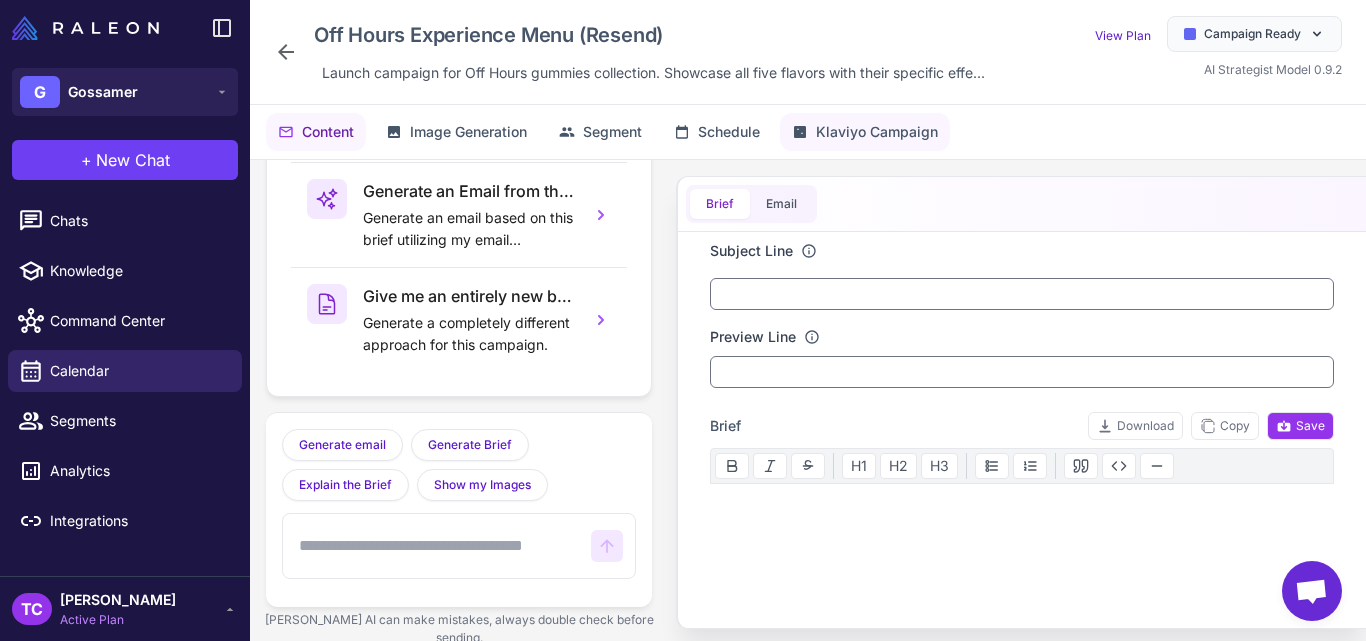 click on "Klaviyo Campaign" at bounding box center [877, 132] 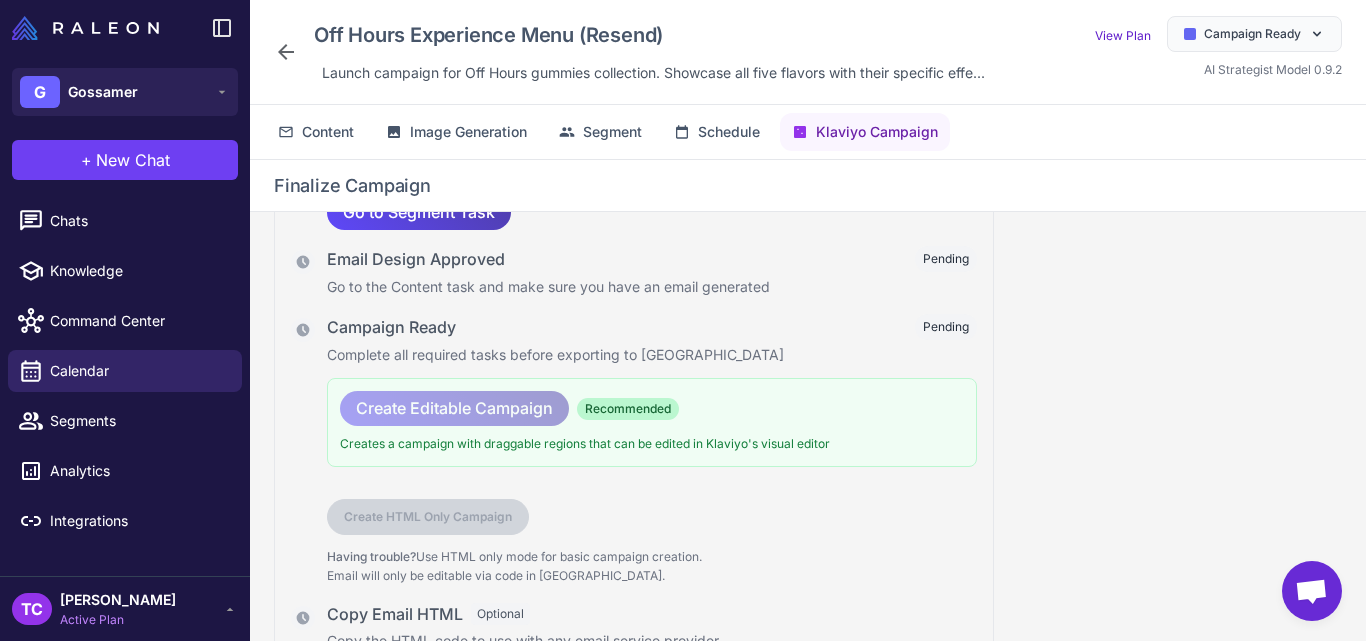 scroll, scrollTop: 225, scrollLeft: 0, axis: vertical 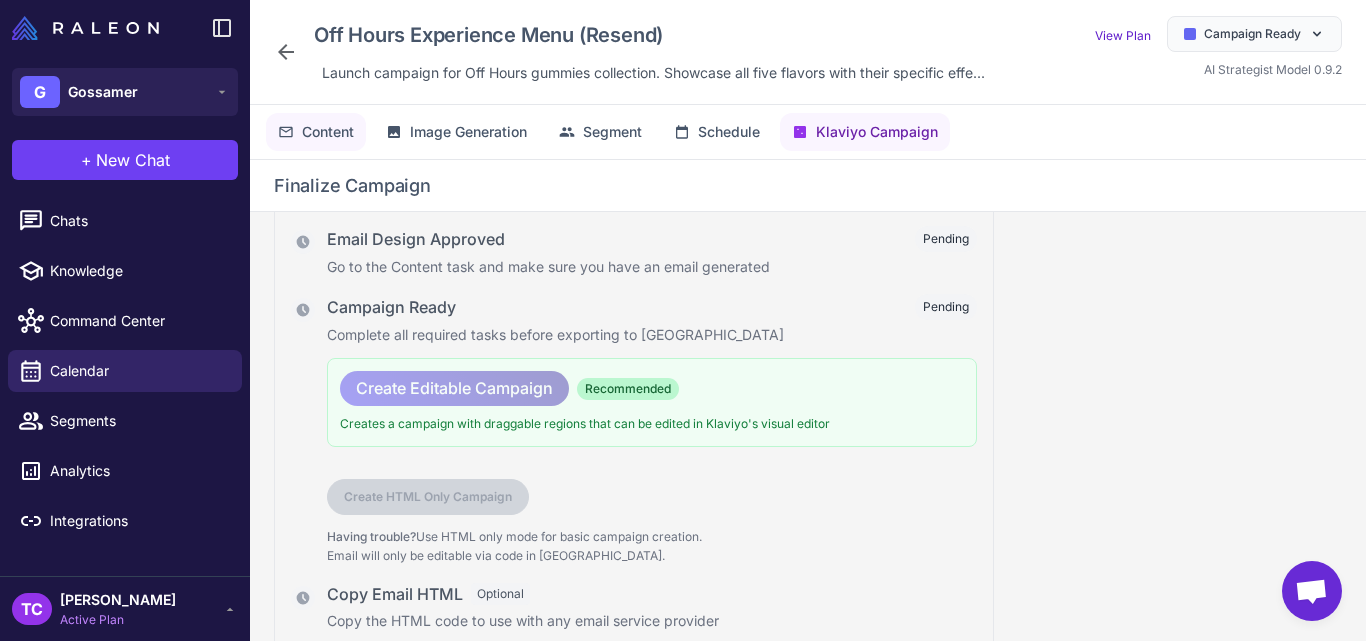 click on "Content" at bounding box center (328, 132) 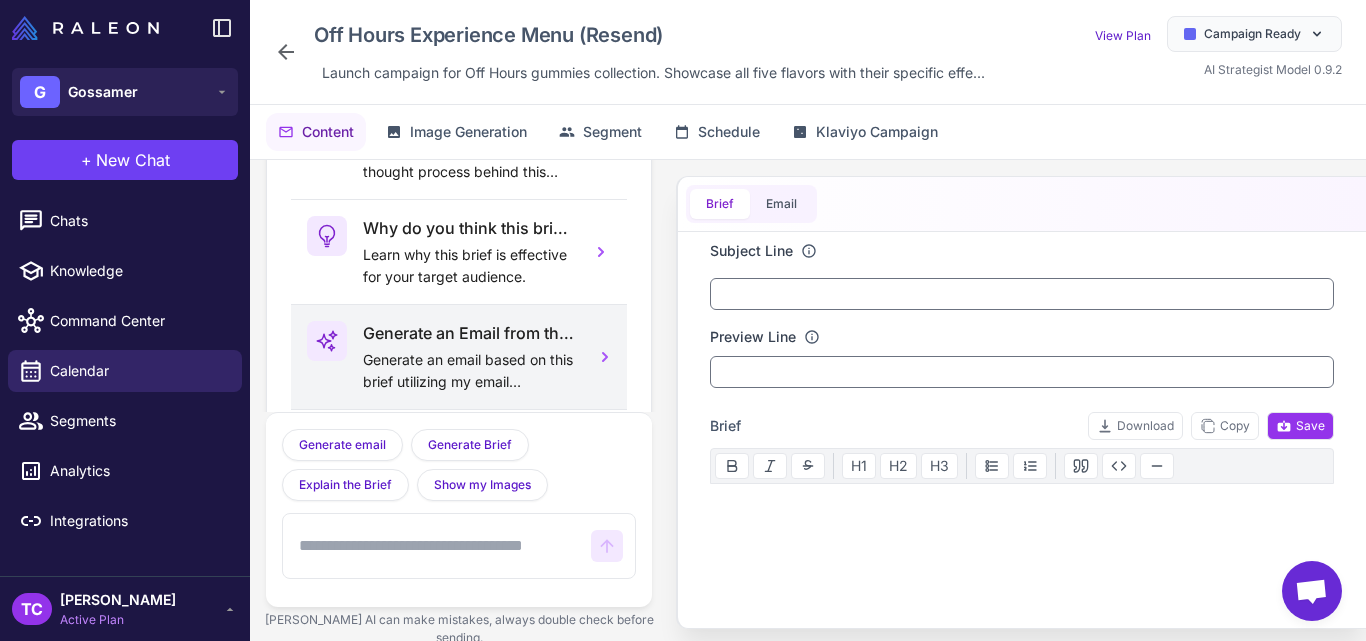 scroll, scrollTop: 0, scrollLeft: 0, axis: both 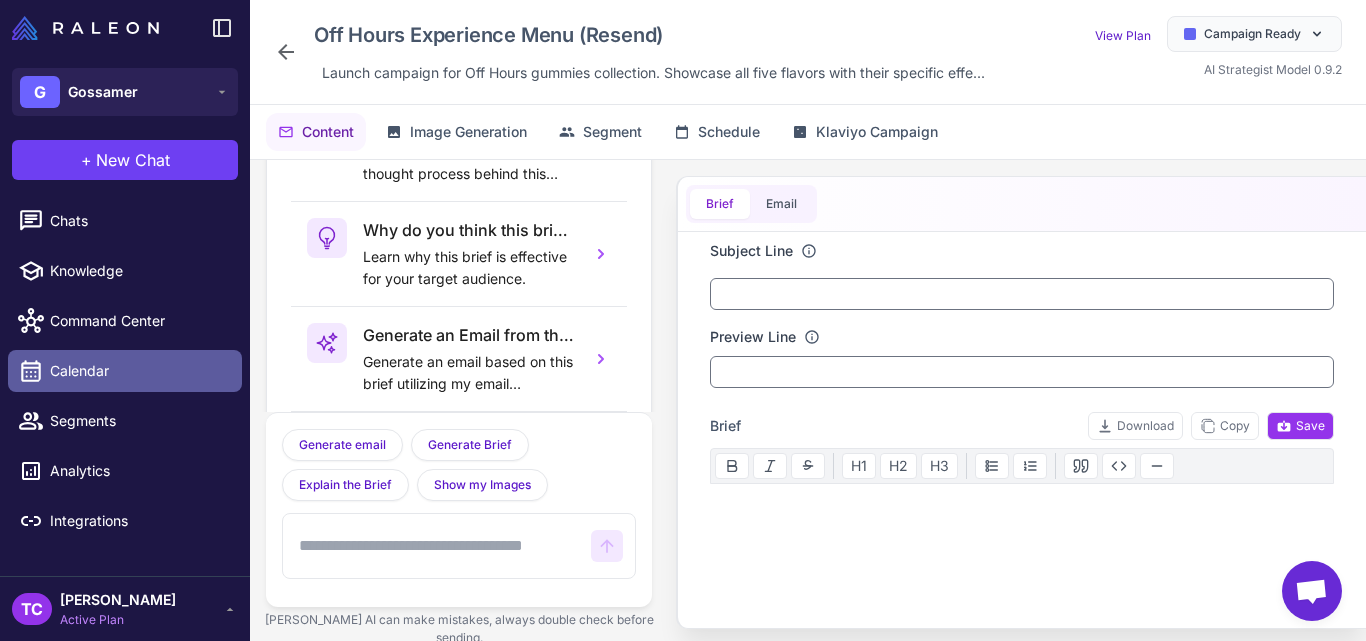 click on "Calendar" at bounding box center [125, 371] 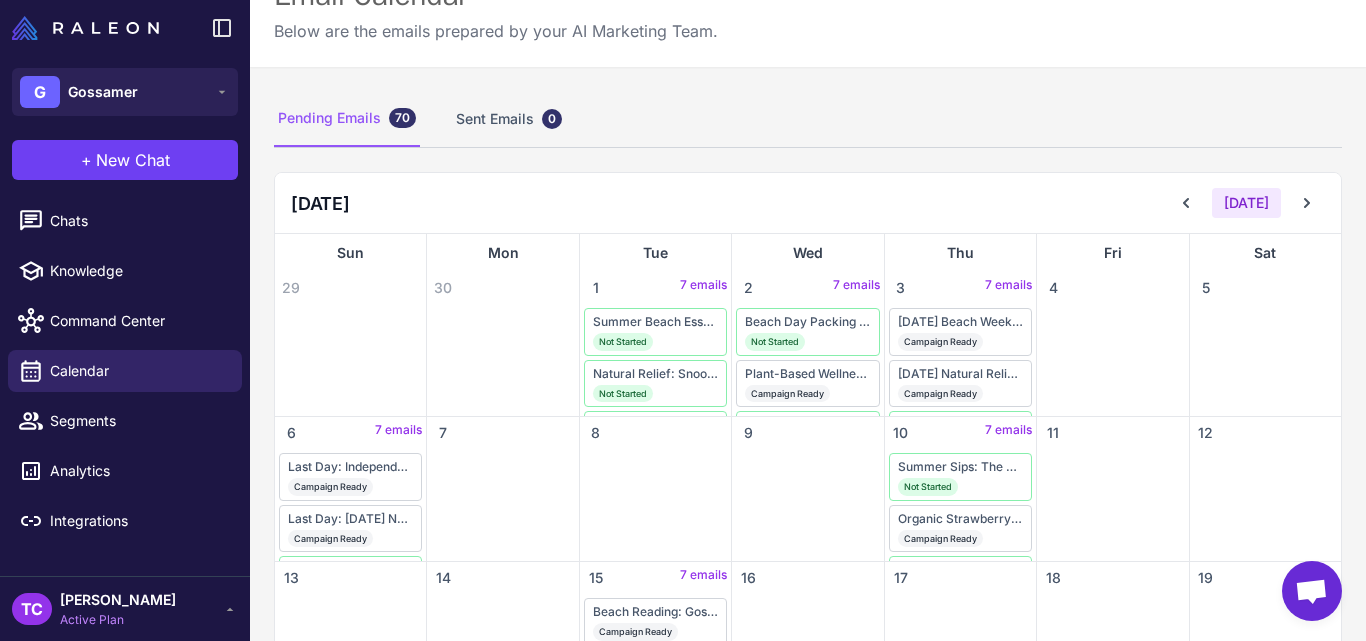 scroll, scrollTop: 0, scrollLeft: 0, axis: both 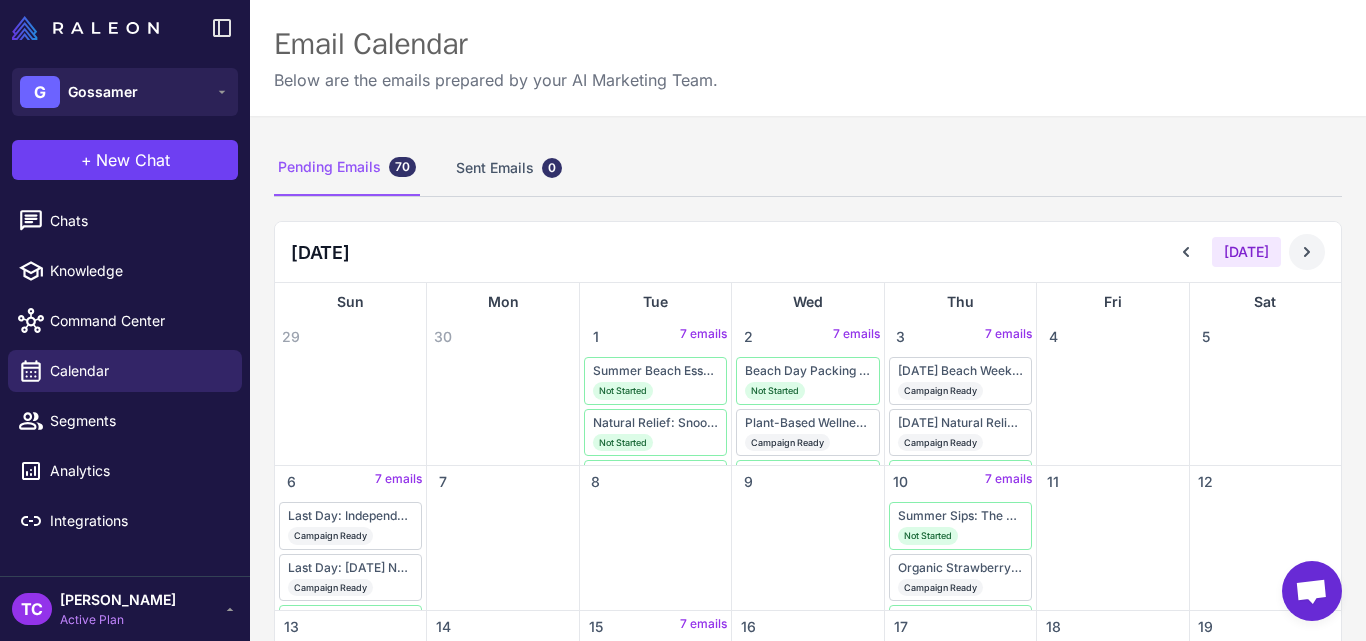 click 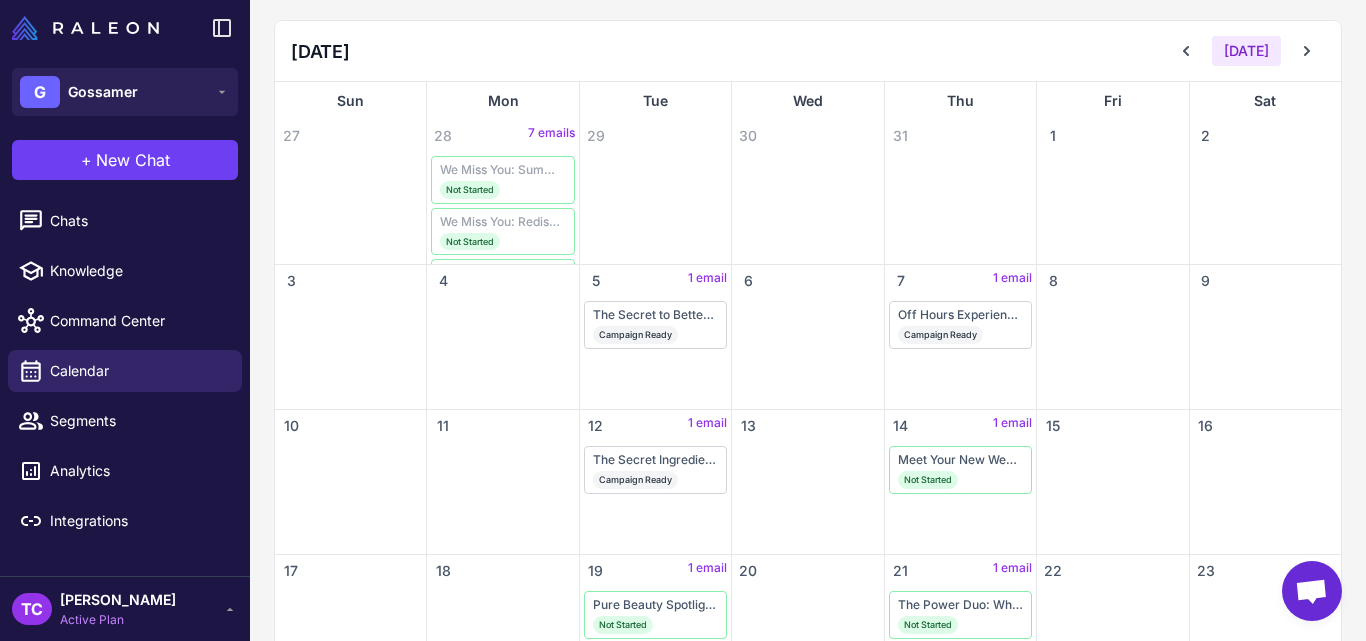 scroll, scrollTop: 267, scrollLeft: 0, axis: vertical 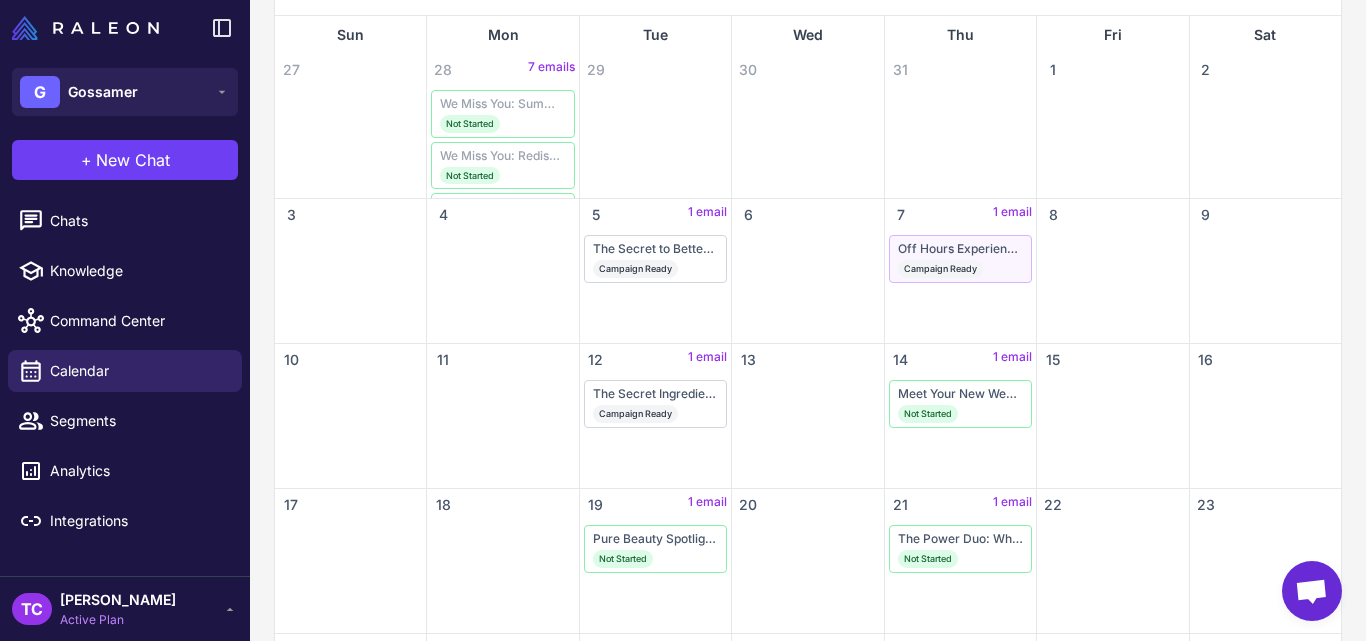 click on "Campaign Ready" at bounding box center [940, 269] 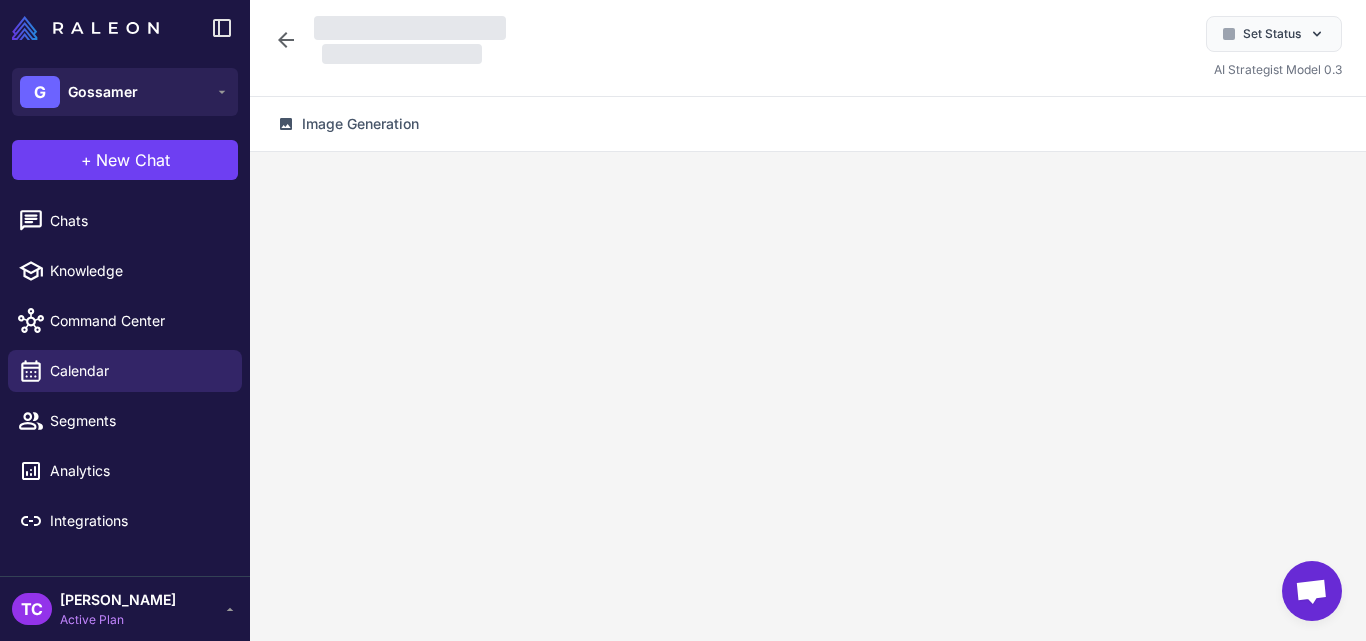 scroll, scrollTop: 0, scrollLeft: 0, axis: both 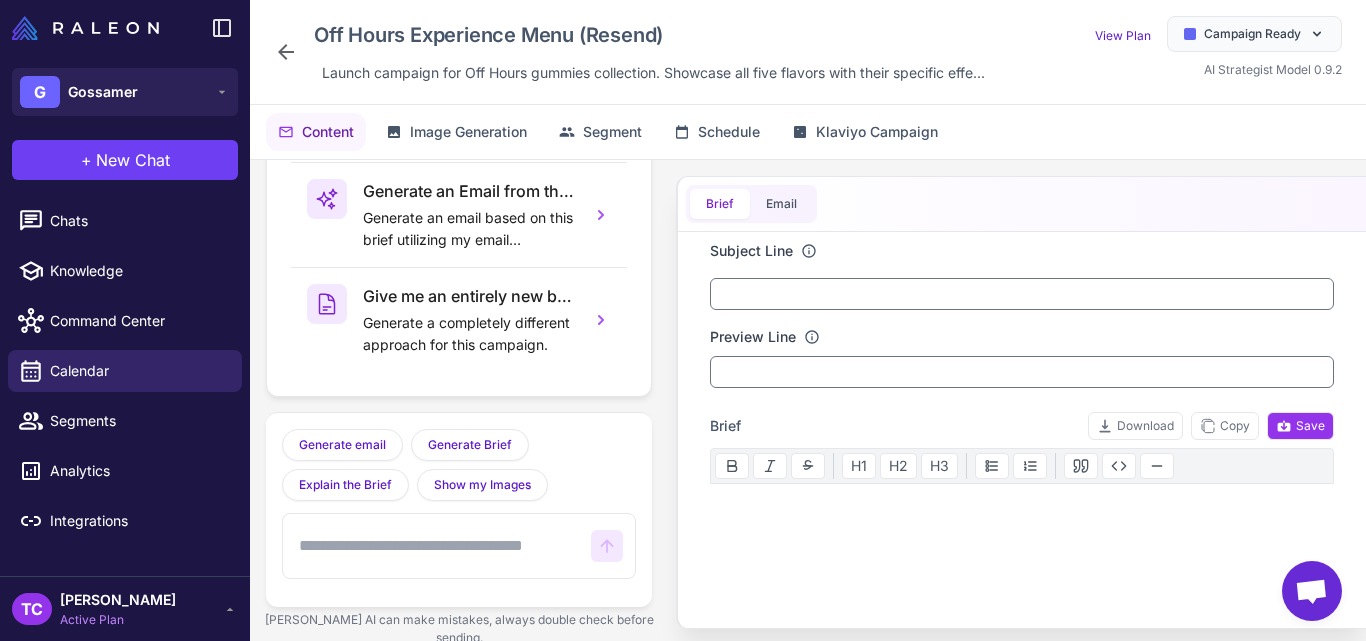 click 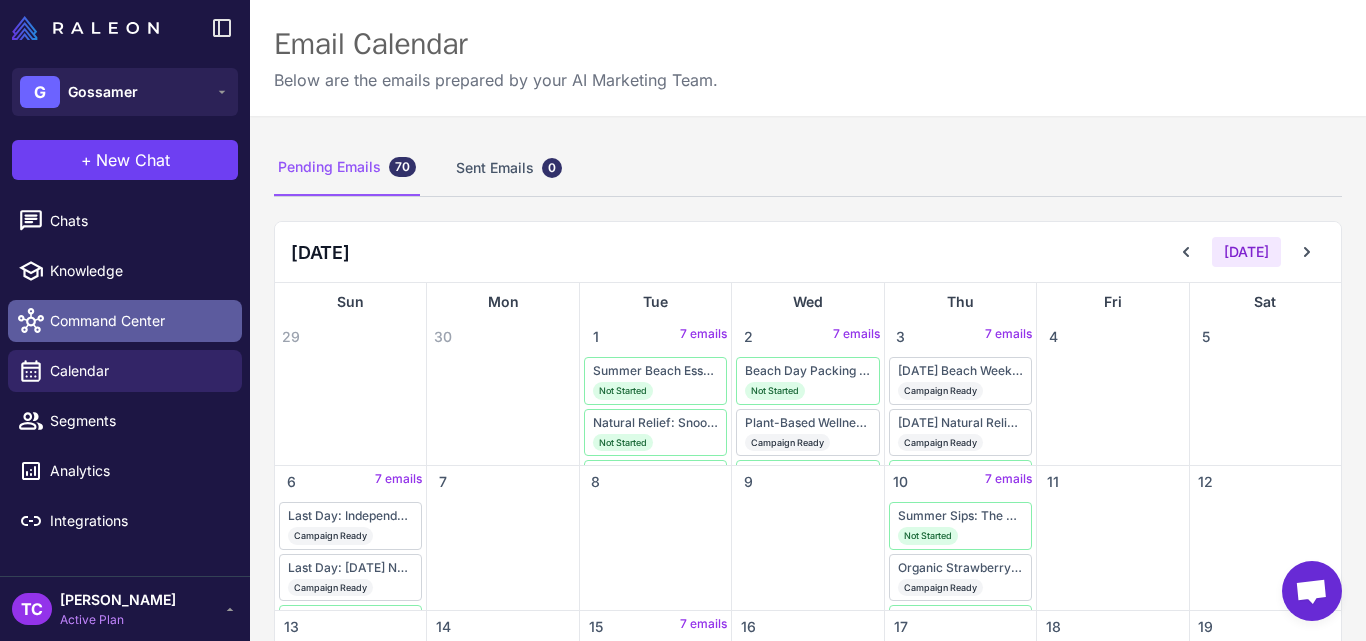 click on "Command Center" at bounding box center (125, 321) 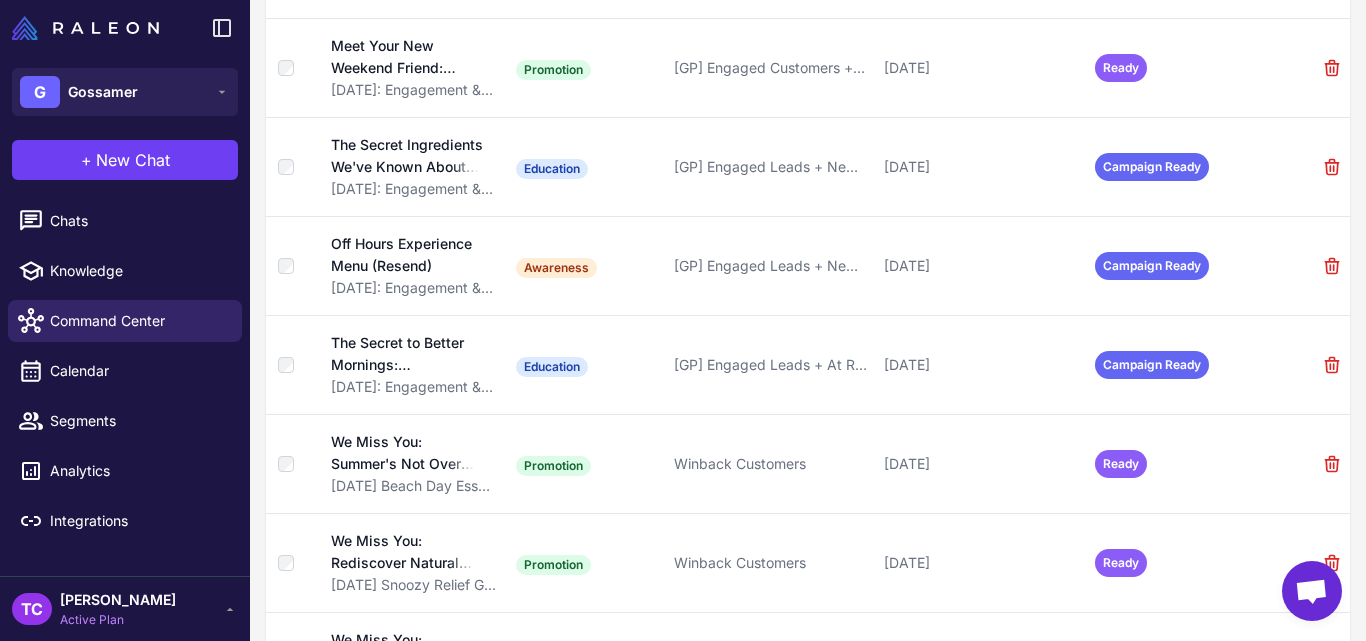 scroll, scrollTop: 588, scrollLeft: 0, axis: vertical 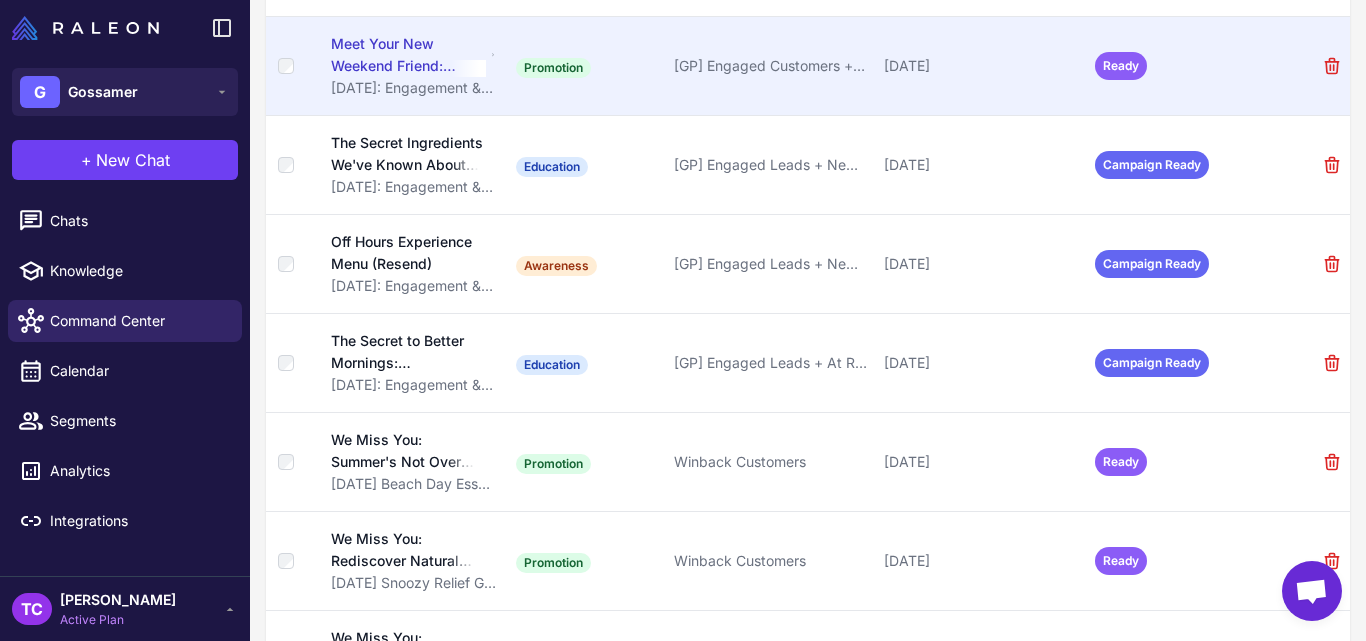 click on "Meet Your New Weekend Friend: Happy Hour Mini Pre-Rolls" at bounding box center [408, 55] 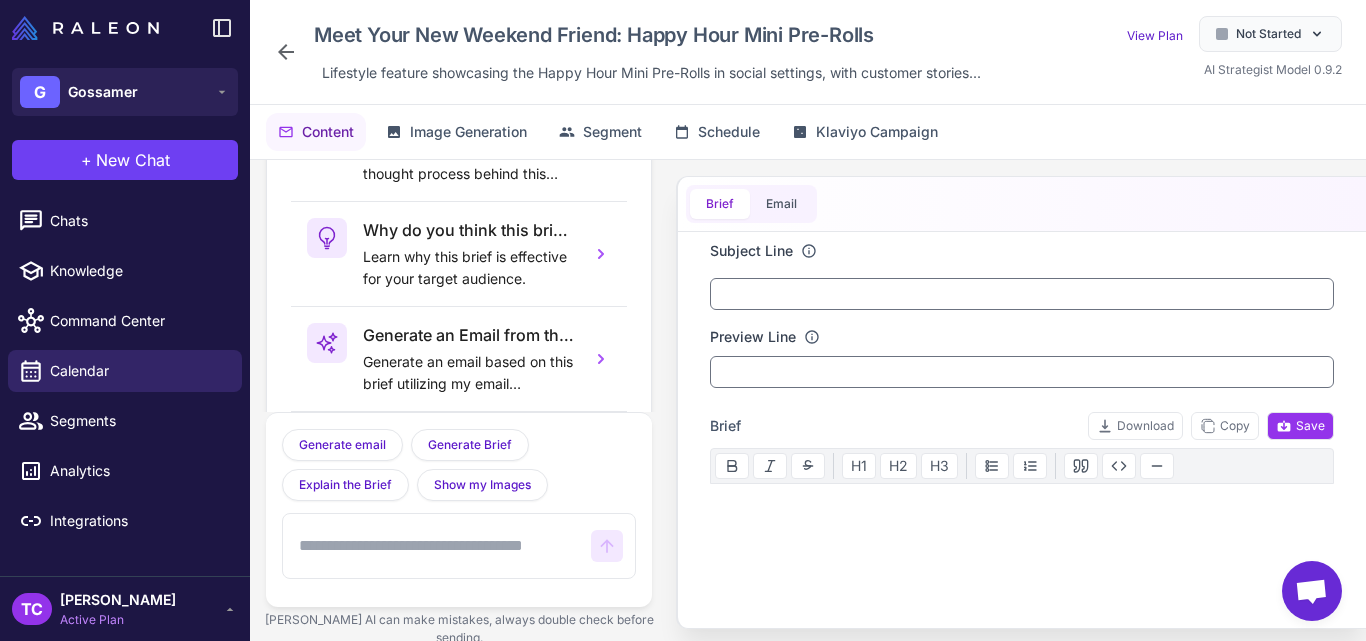 scroll, scrollTop: 144, scrollLeft: 0, axis: vertical 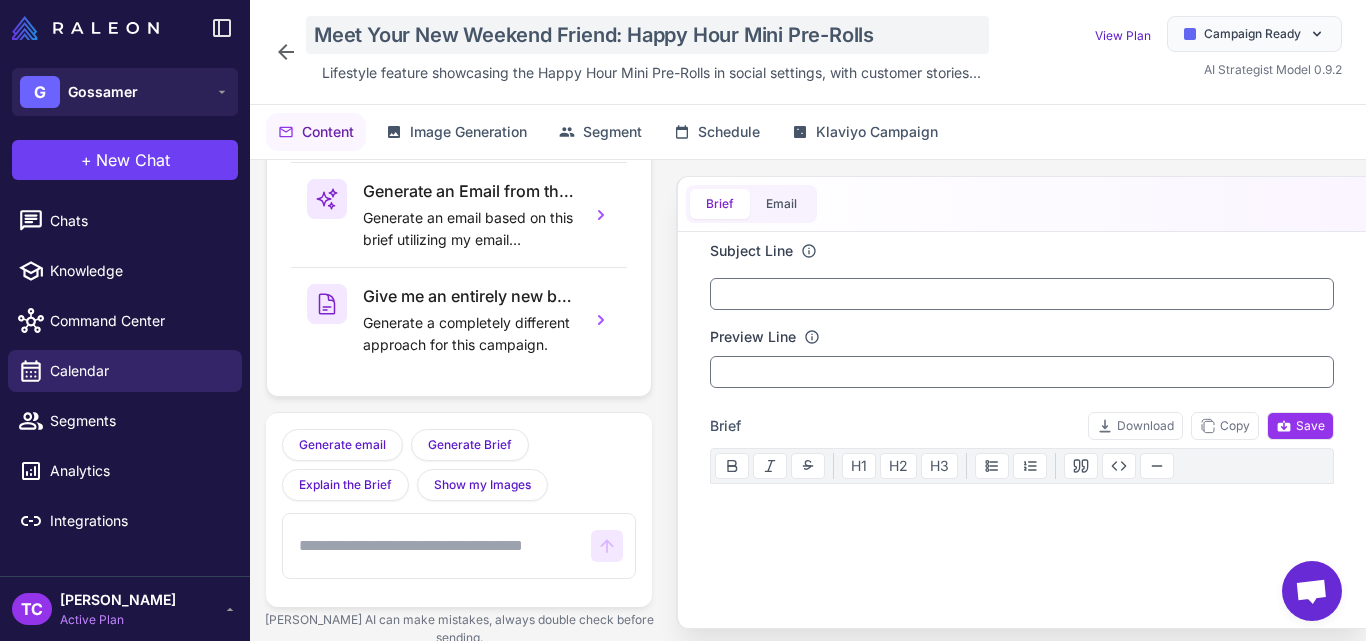 click on "Meet Your New Weekend Friend: Happy Hour Mini Pre-Rolls" 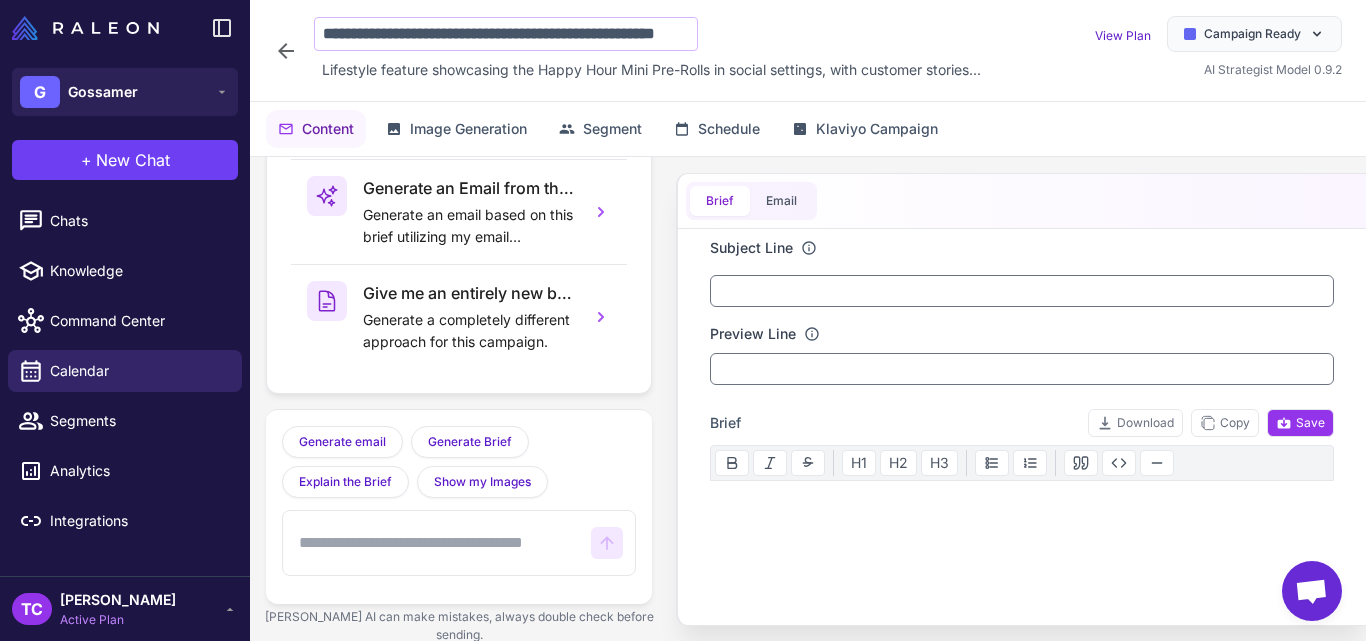 scroll, scrollTop: 0, scrollLeft: 94, axis: horizontal 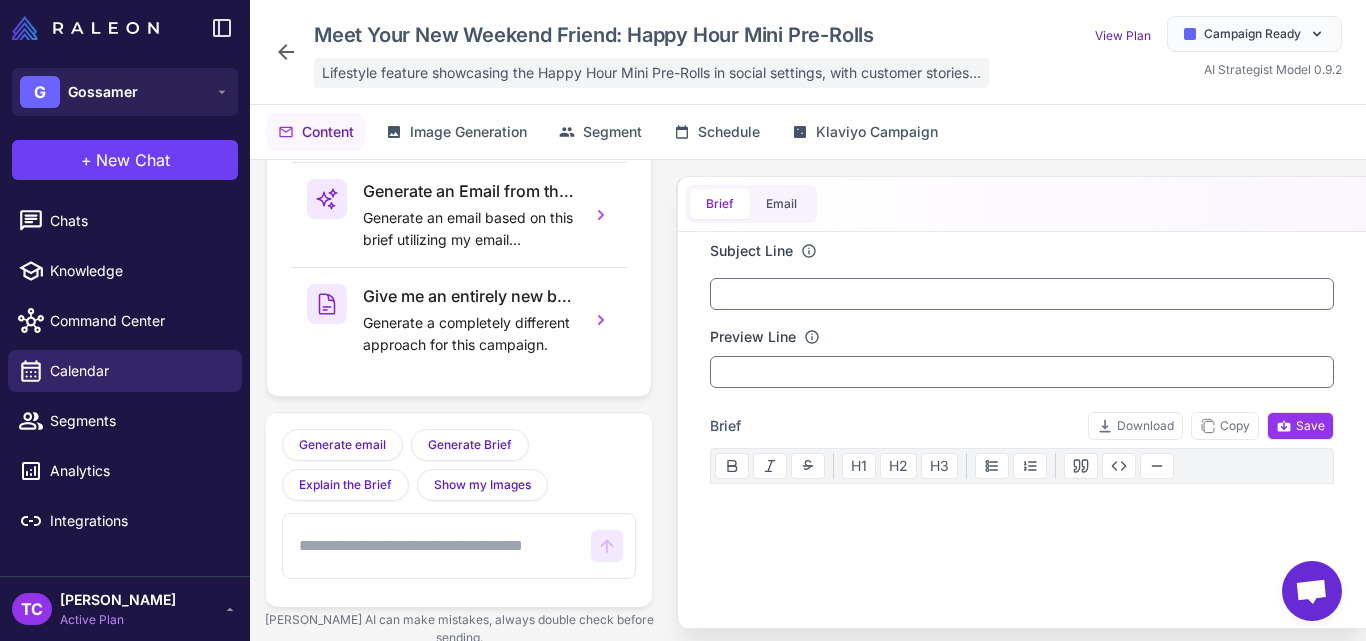 click on "Lifestyle feature showcasing the Happy Hour Mini Pre-Rolls in social settings, with customer stories..." at bounding box center (651, 73) 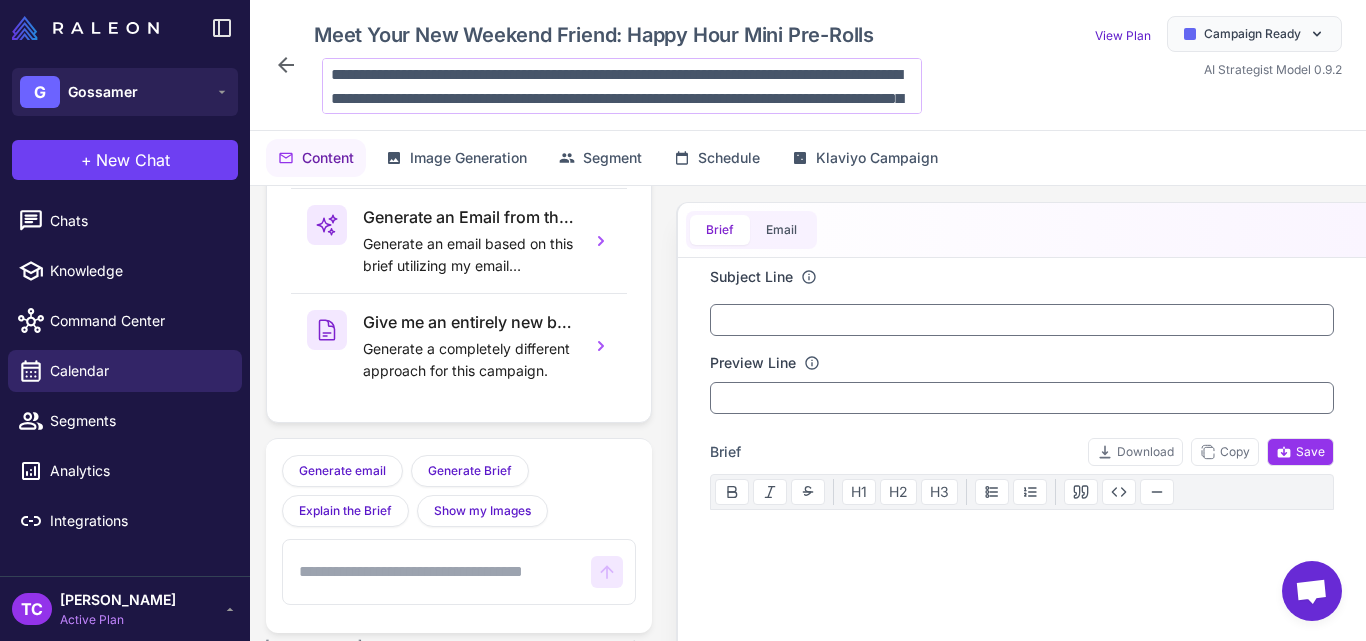 scroll, scrollTop: 74, scrollLeft: 0, axis: vertical 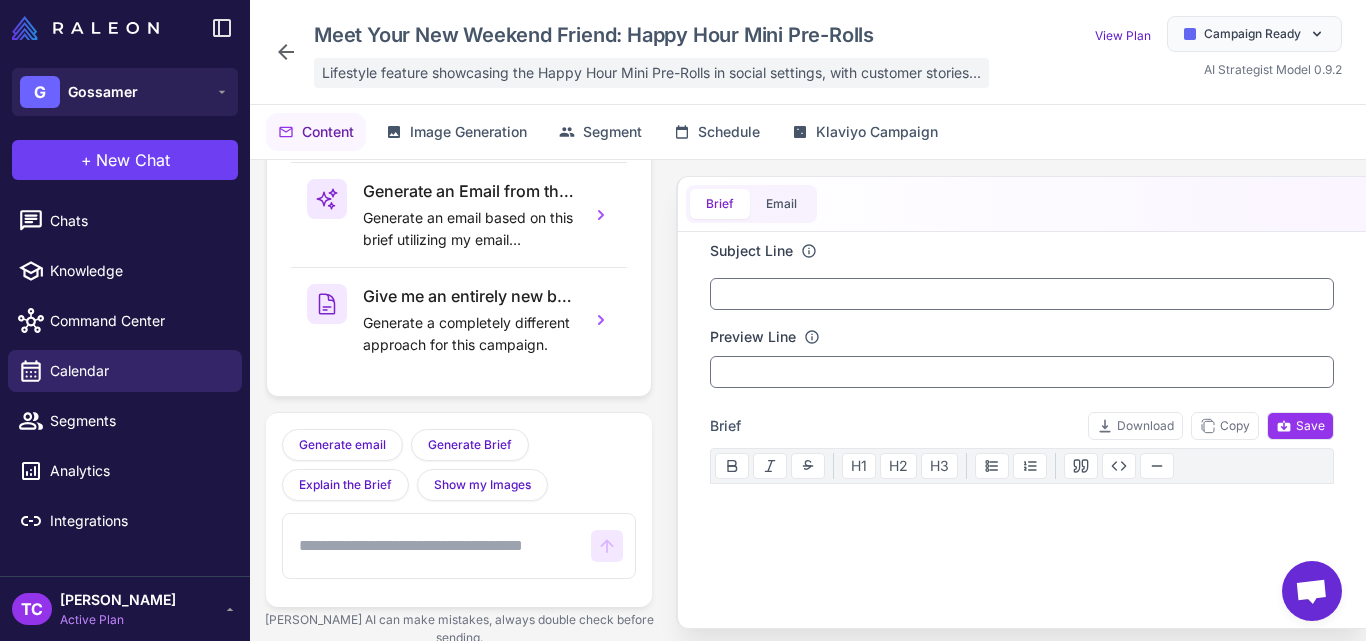 click on "Lifestyle feature showcasing the Happy Hour Mini Pre-Rolls in social settings, with customer stories..." at bounding box center (651, 73) 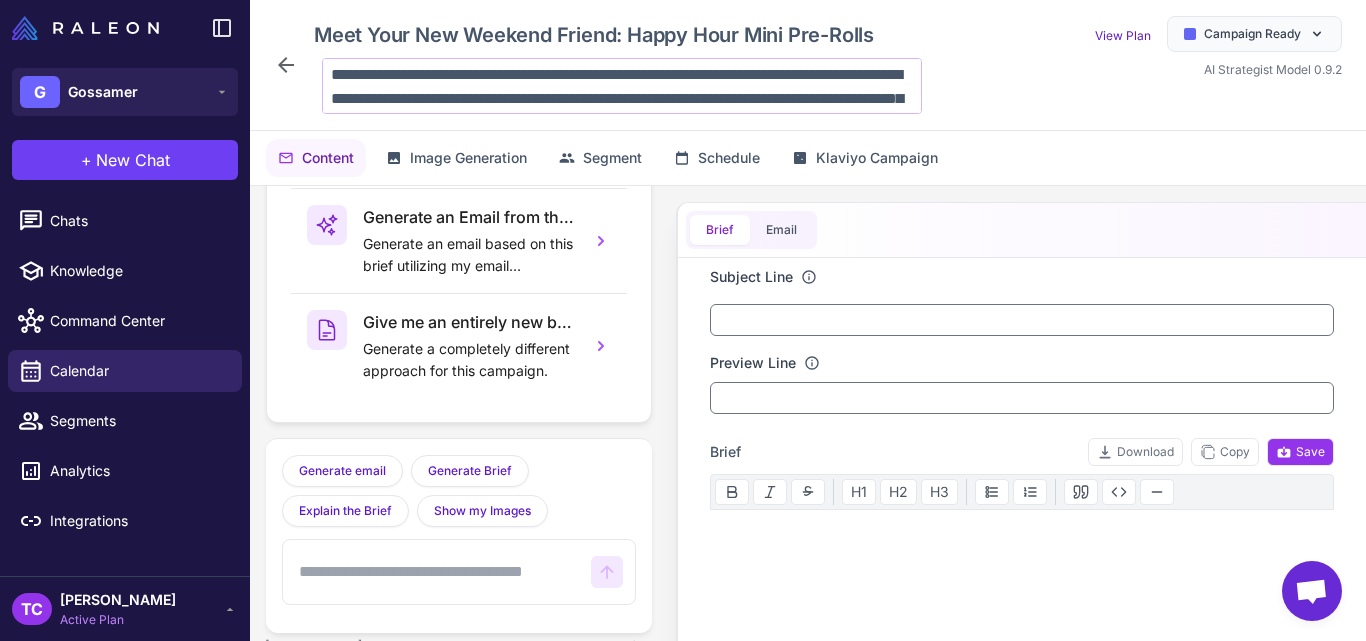 scroll, scrollTop: 74, scrollLeft: 0, axis: vertical 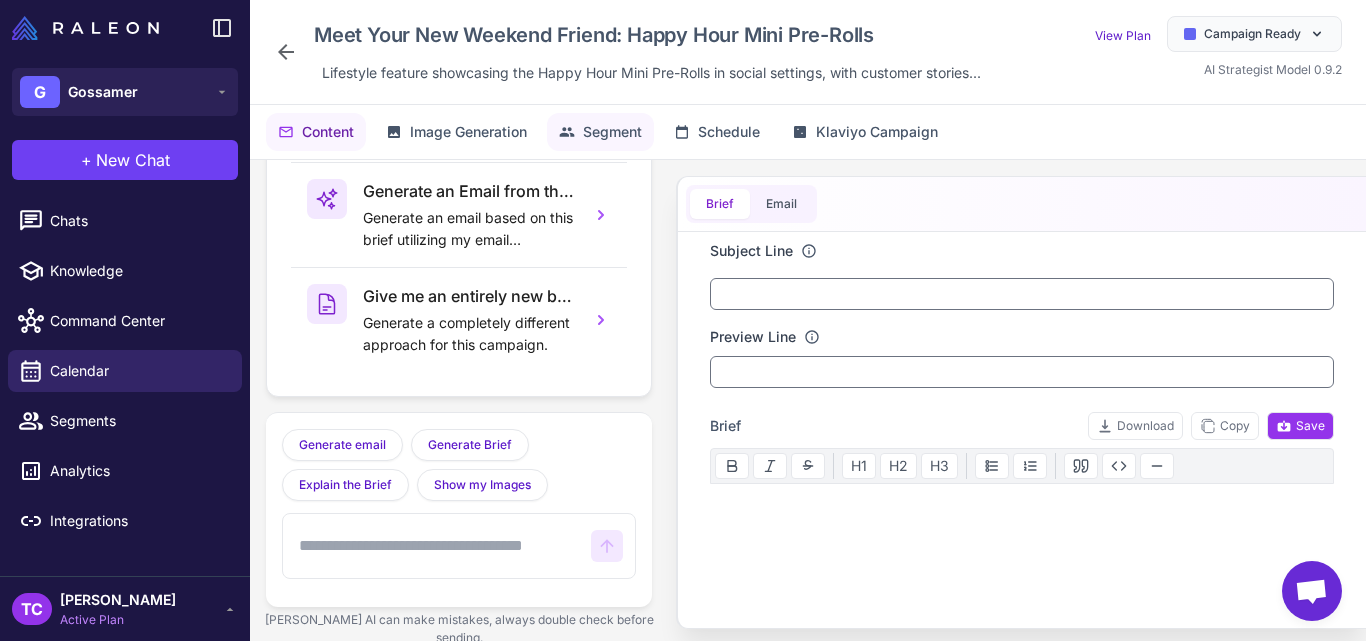 click on "Segment" at bounding box center [612, 132] 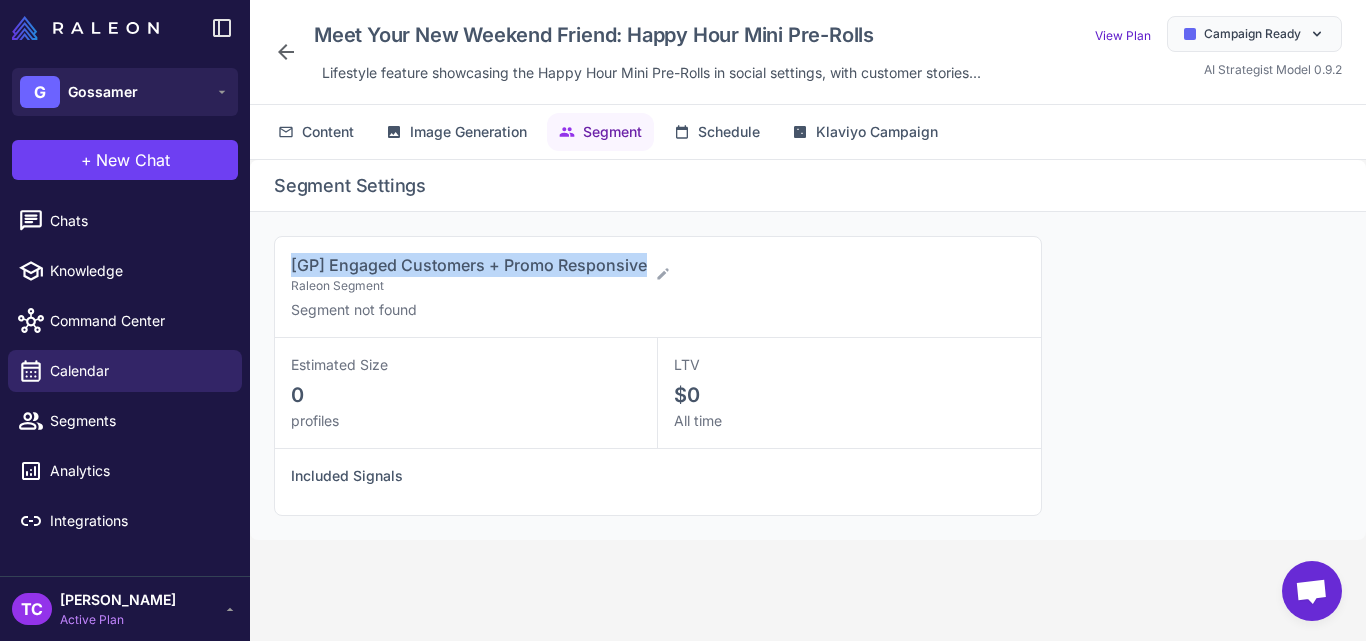 drag, startPoint x: 290, startPoint y: 260, endPoint x: 644, endPoint y: 264, distance: 354.02258 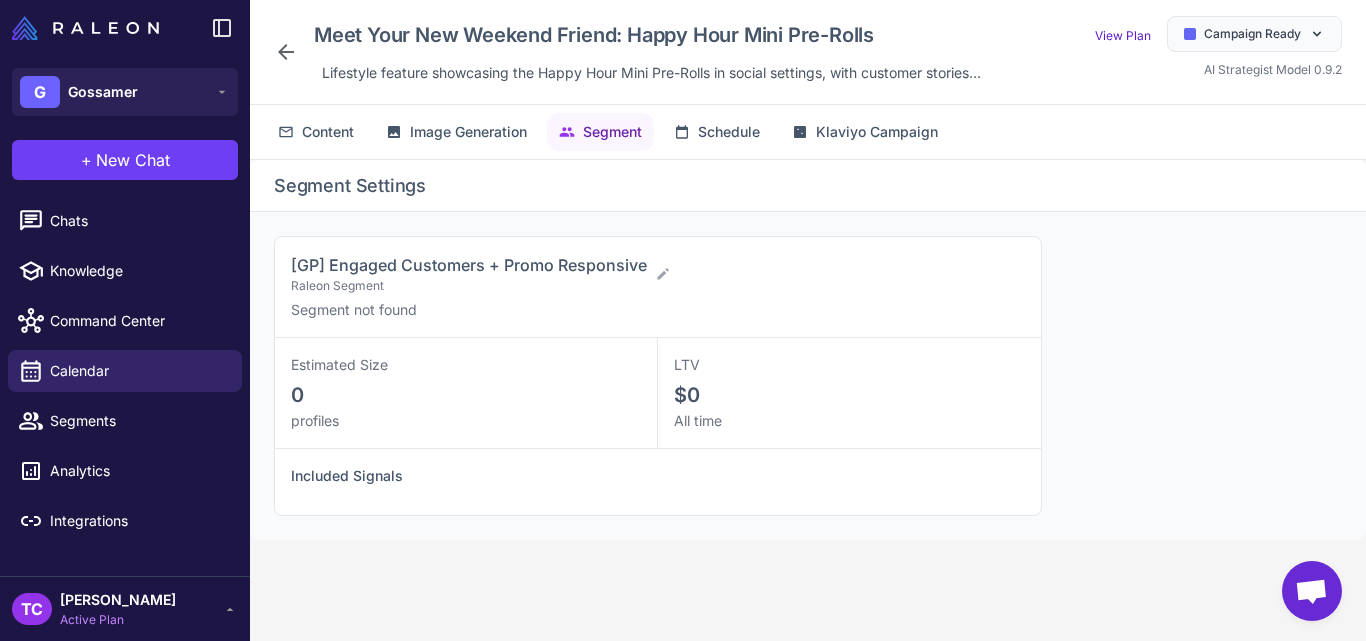click 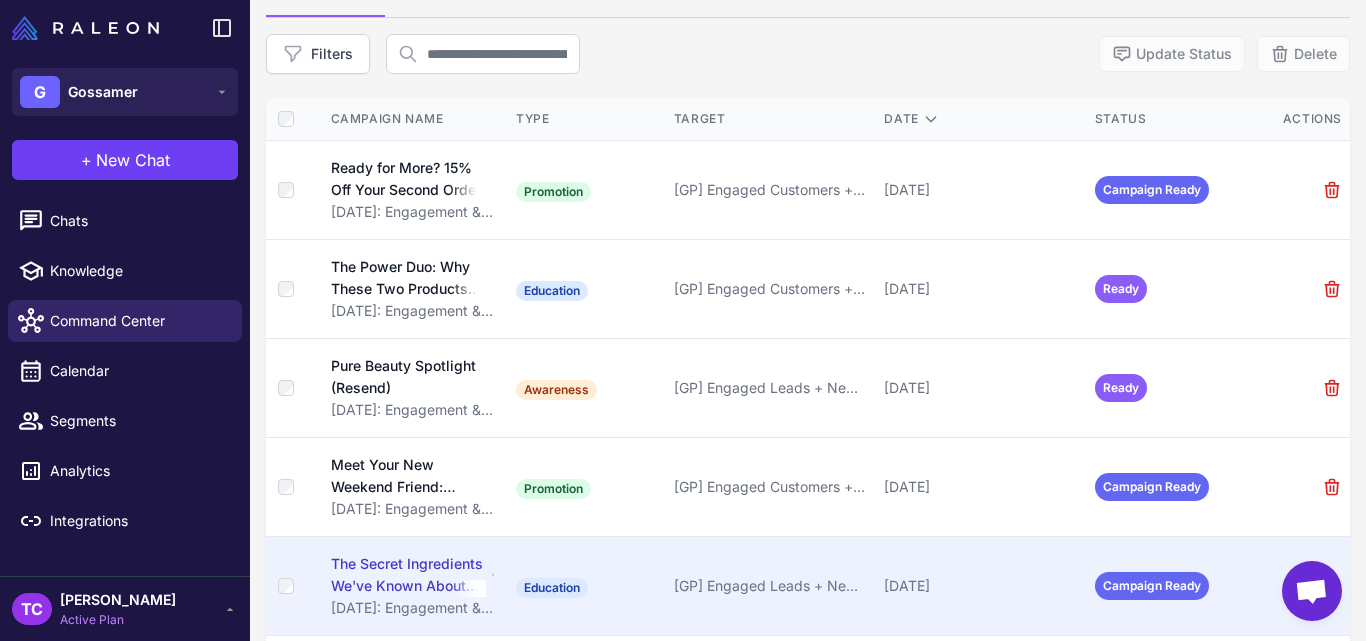 scroll, scrollTop: 165, scrollLeft: 0, axis: vertical 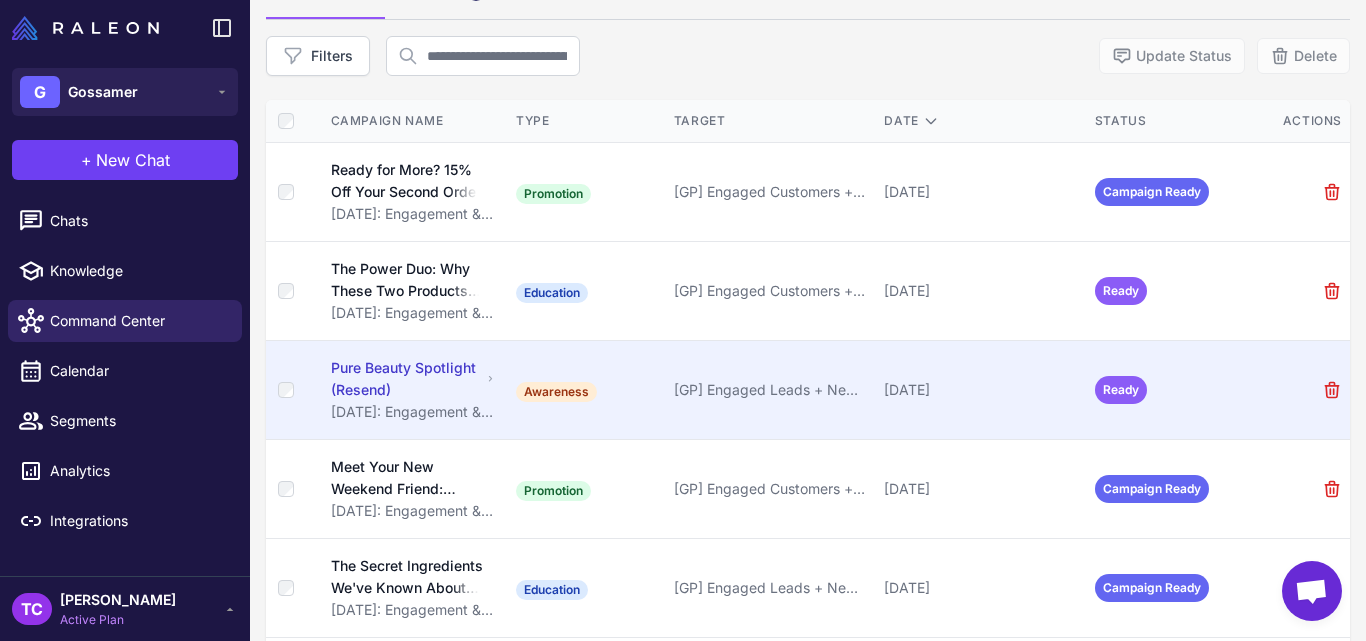 click on "Pure Beauty Spotlight (Resend)" at bounding box center (406, 379) 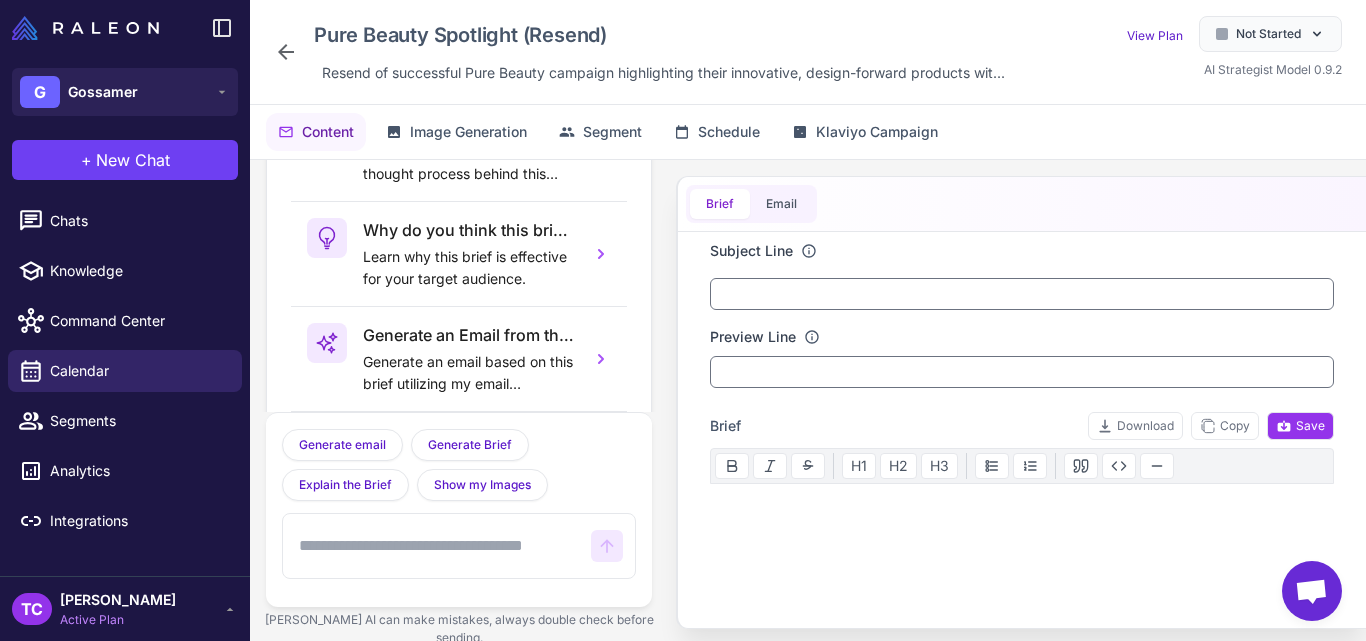 scroll, scrollTop: 144, scrollLeft: 0, axis: vertical 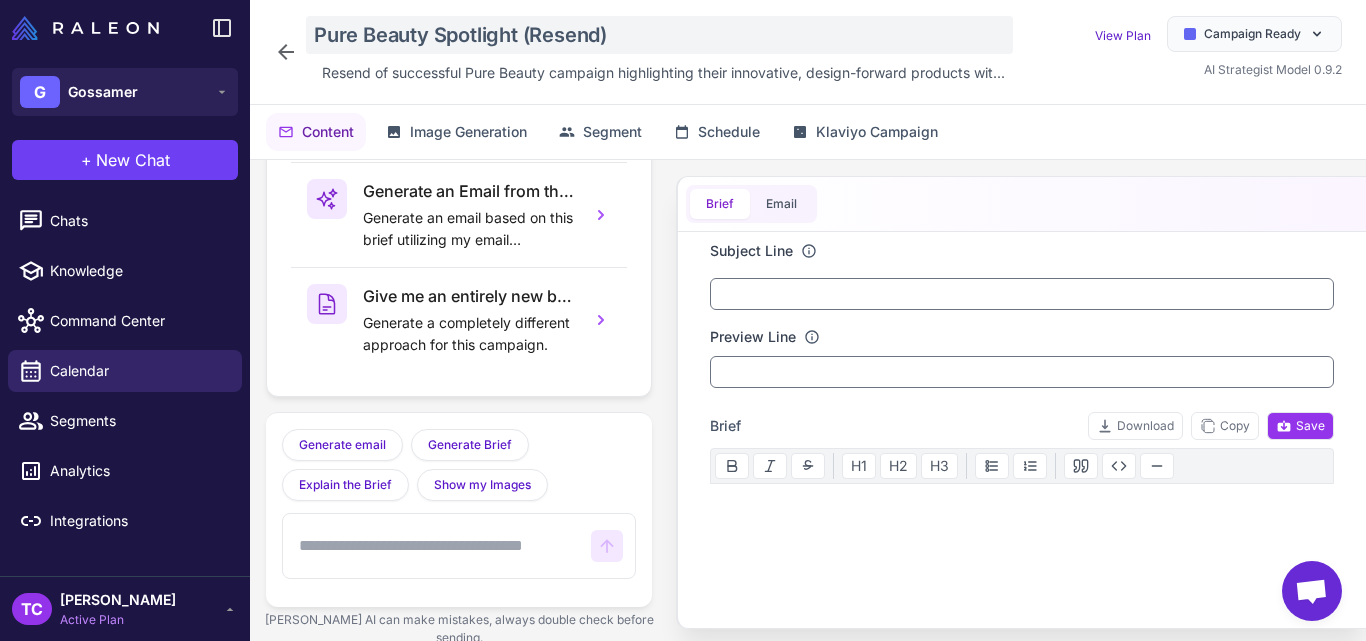click on "Pure Beauty Spotlight (Resend)" 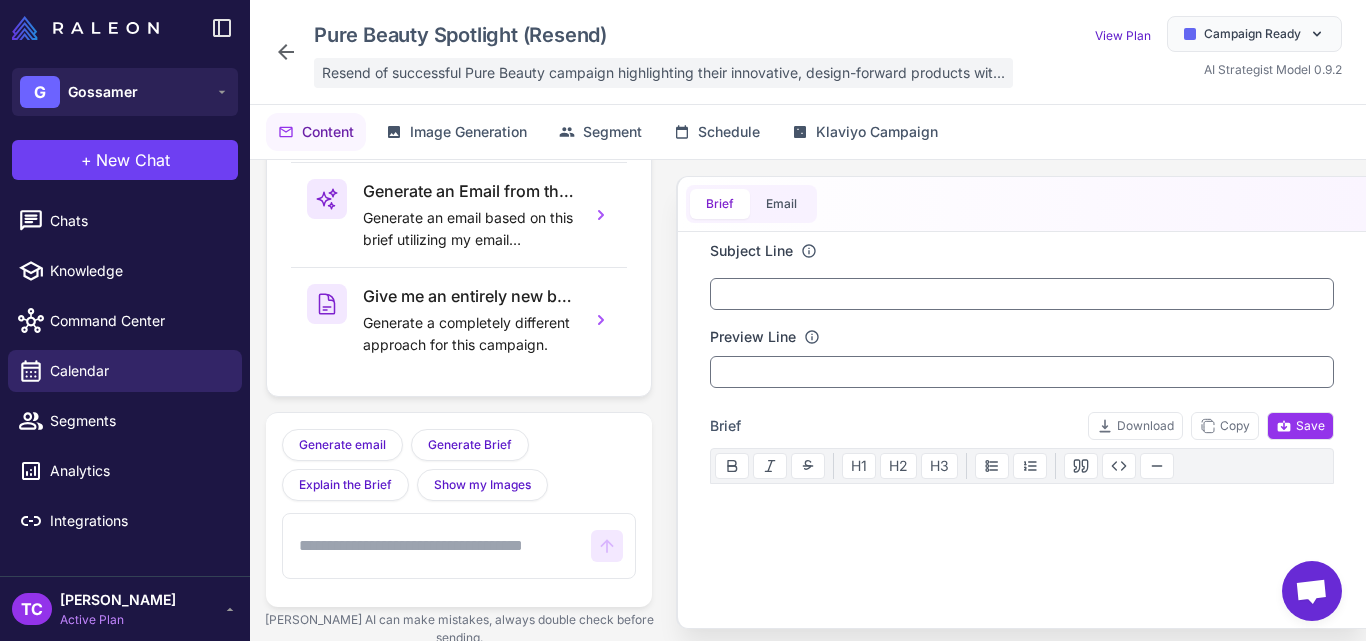 click on "Resend of successful Pure Beauty campaign highlighting their innovative, design-forward products wit..." at bounding box center (663, 73) 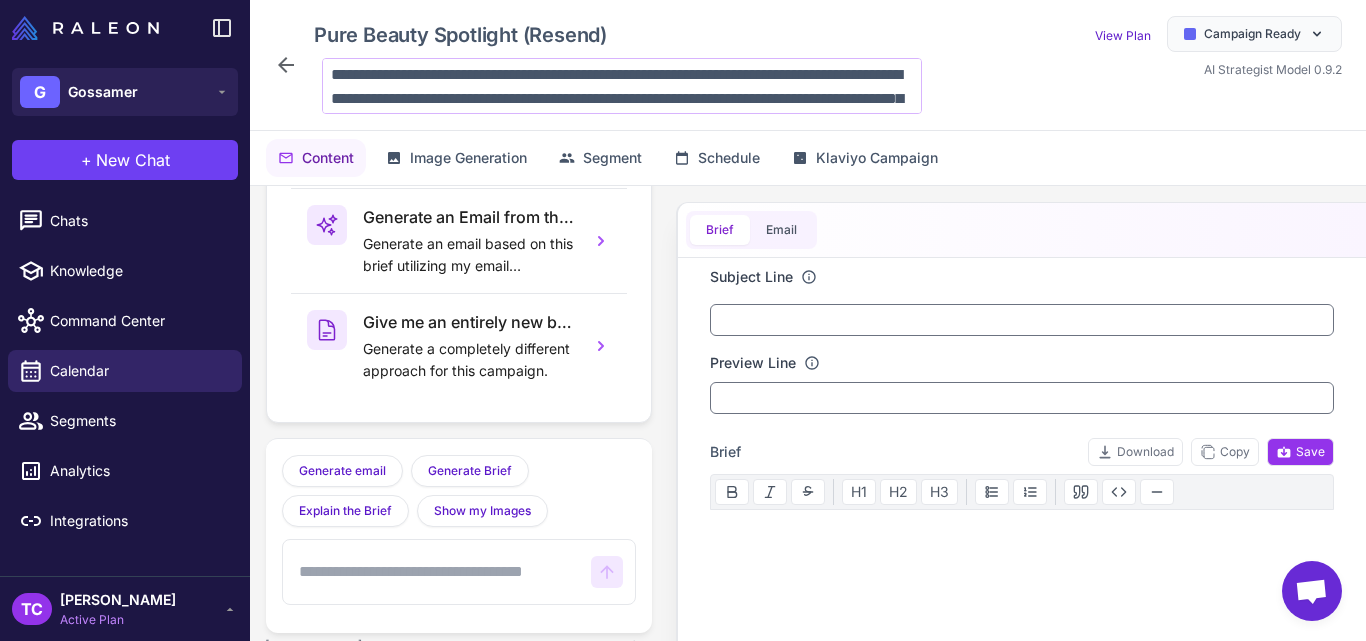 scroll, scrollTop: 122, scrollLeft: 0, axis: vertical 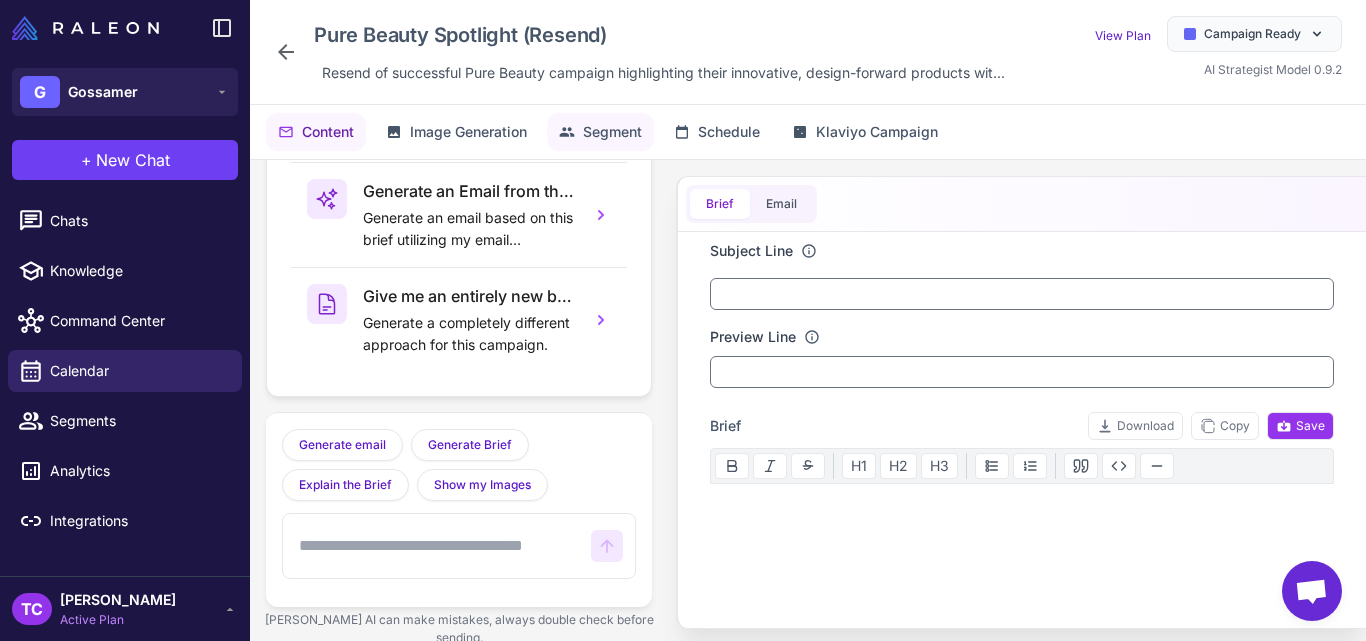 click on "Segment" 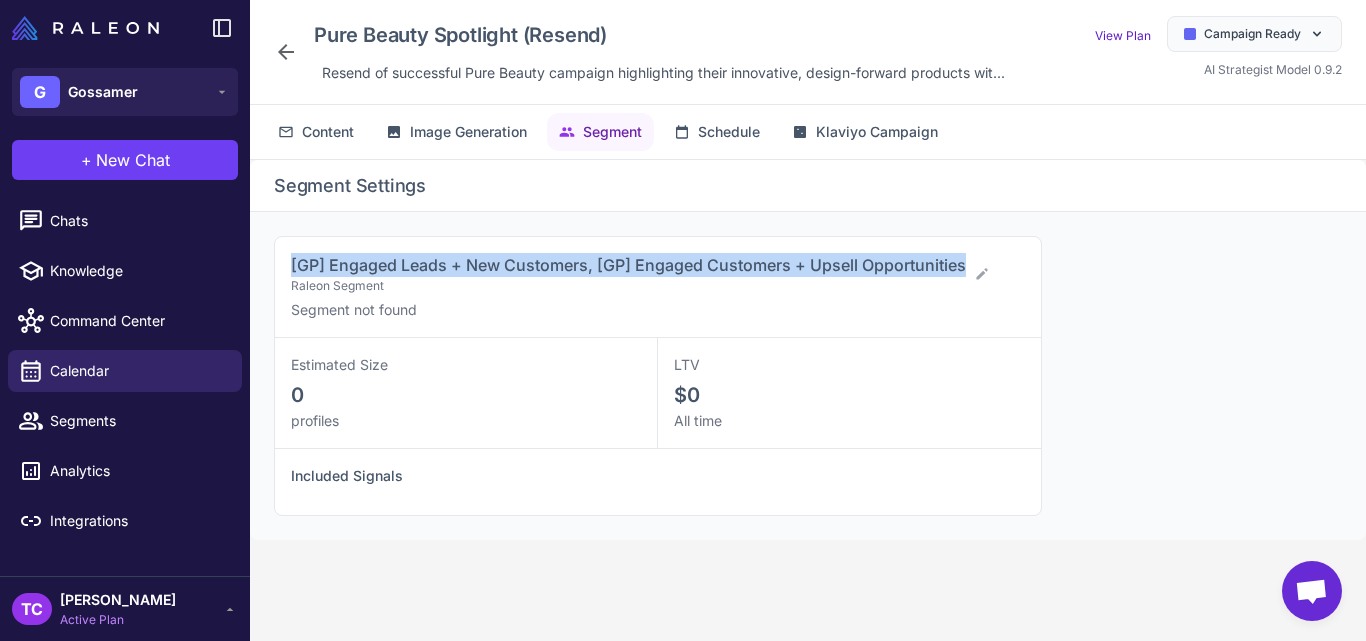 drag, startPoint x: 289, startPoint y: 263, endPoint x: 978, endPoint y: 242, distance: 689.31995 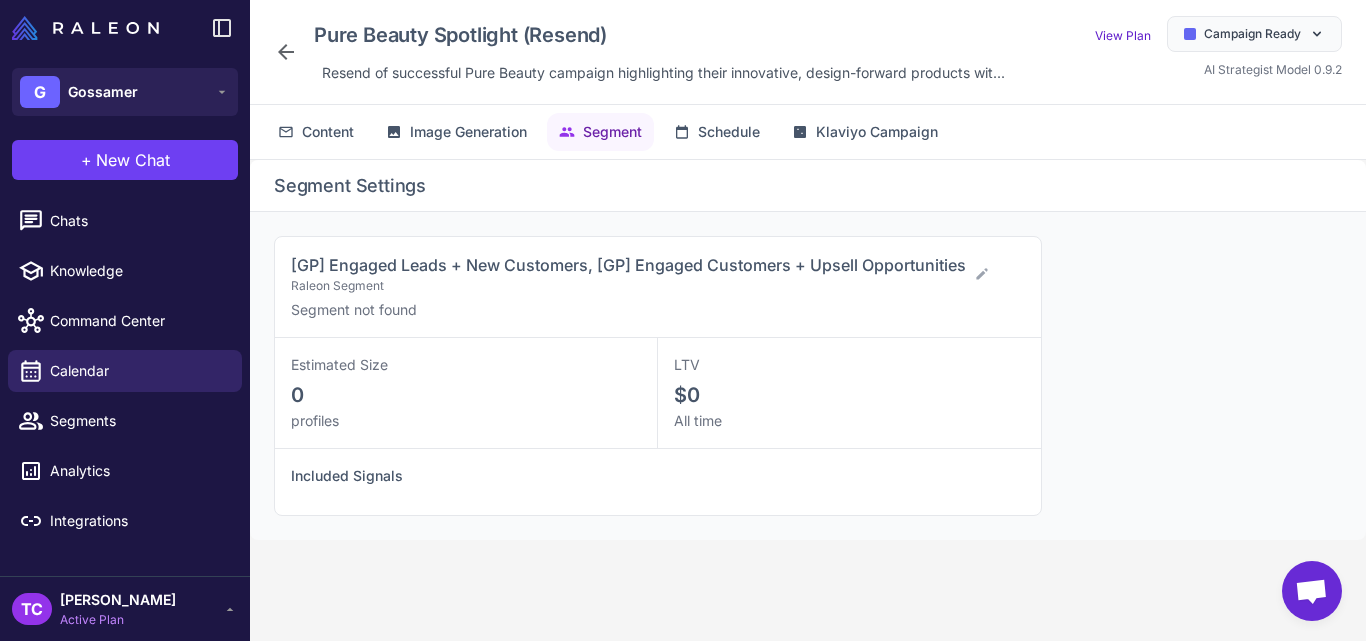 click 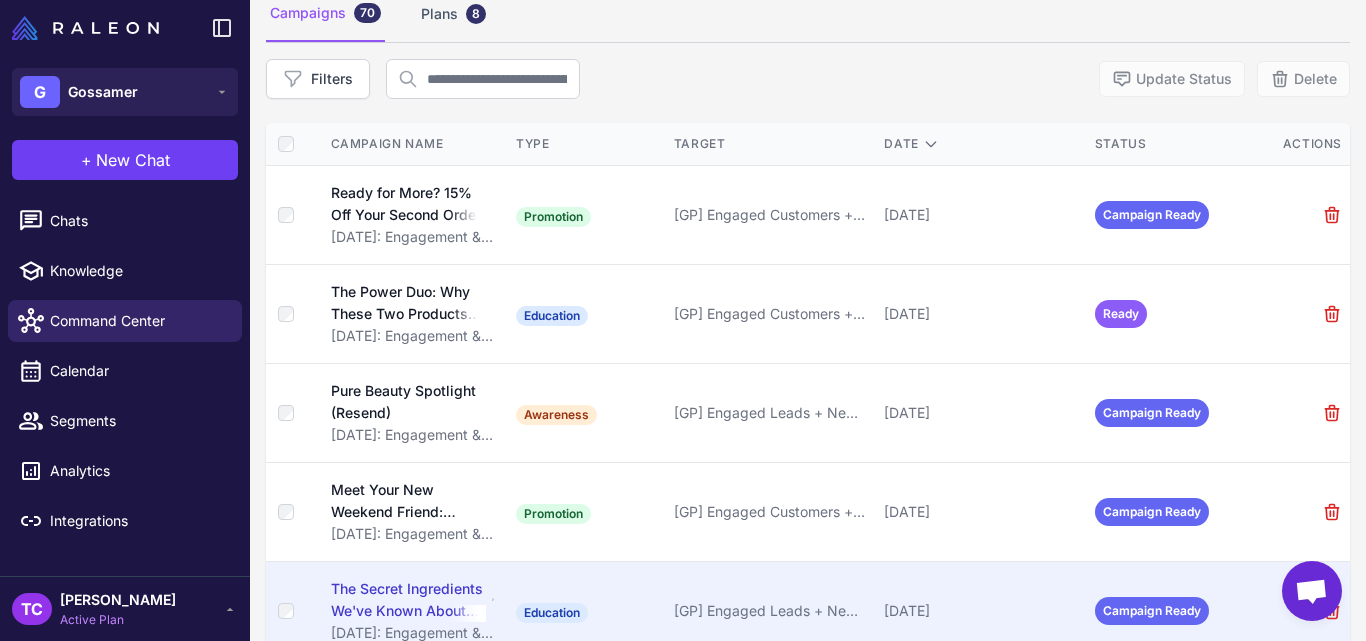 scroll, scrollTop: 67, scrollLeft: 0, axis: vertical 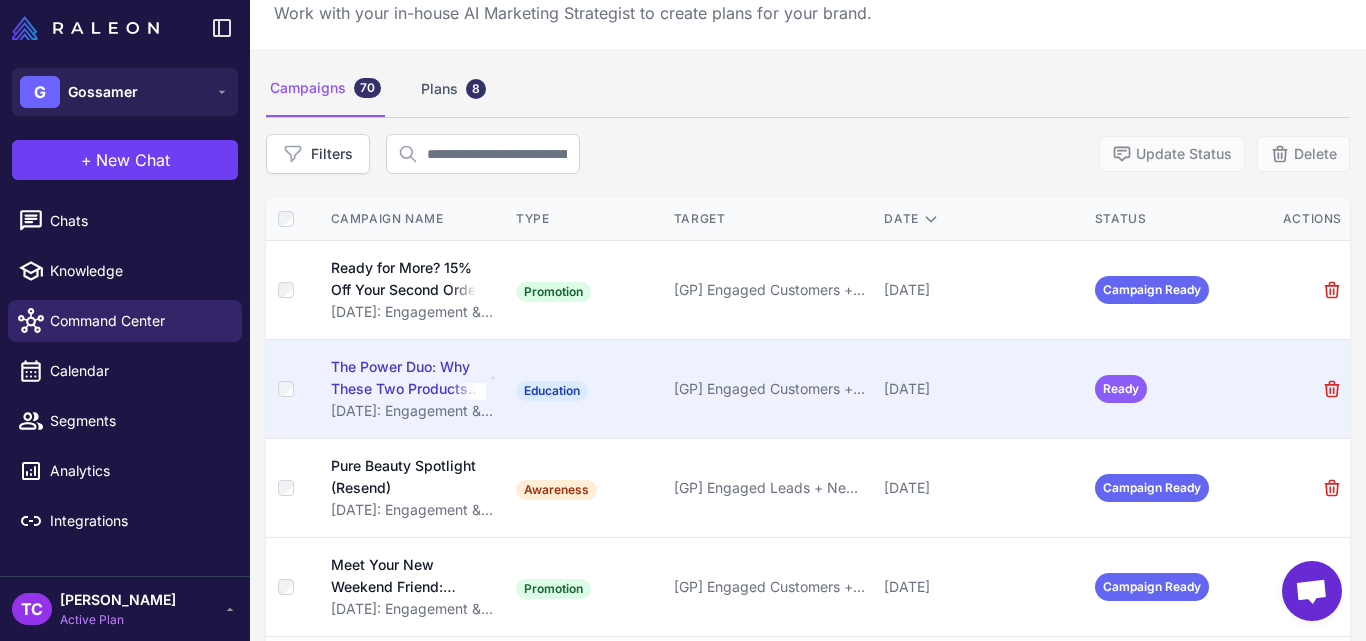 click on "The Power Duo: Why These Two Products Change Everything" at bounding box center (408, 378) 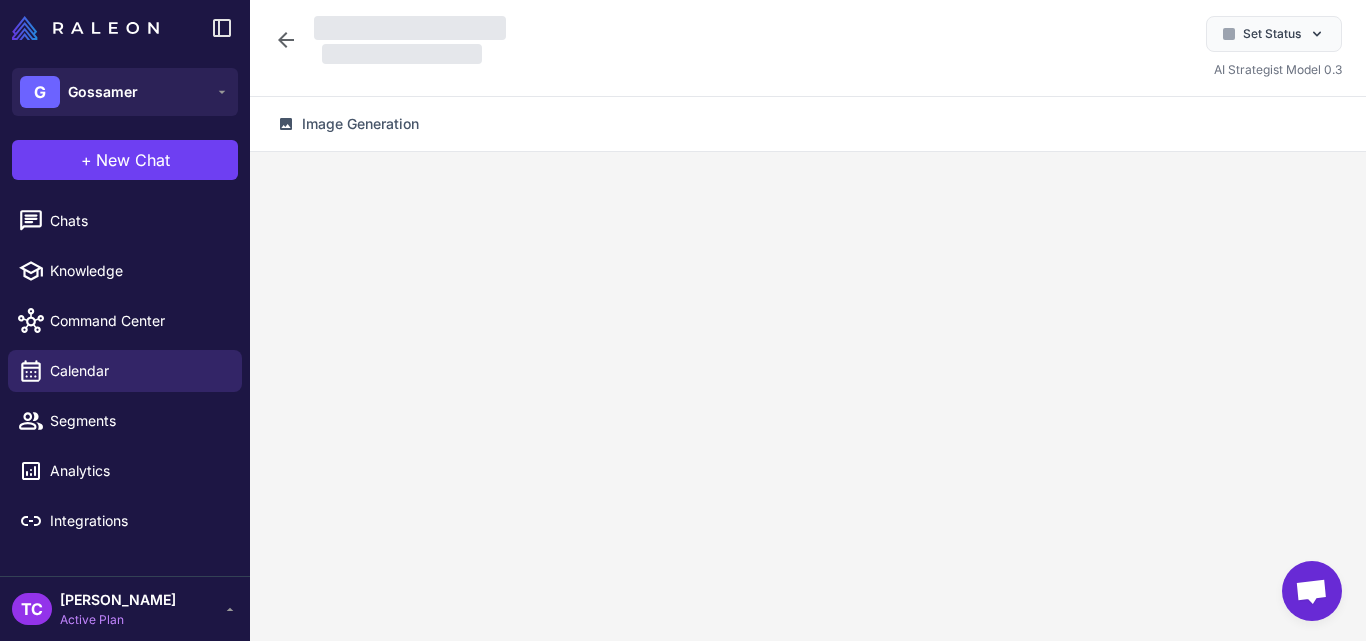 scroll, scrollTop: 0, scrollLeft: 0, axis: both 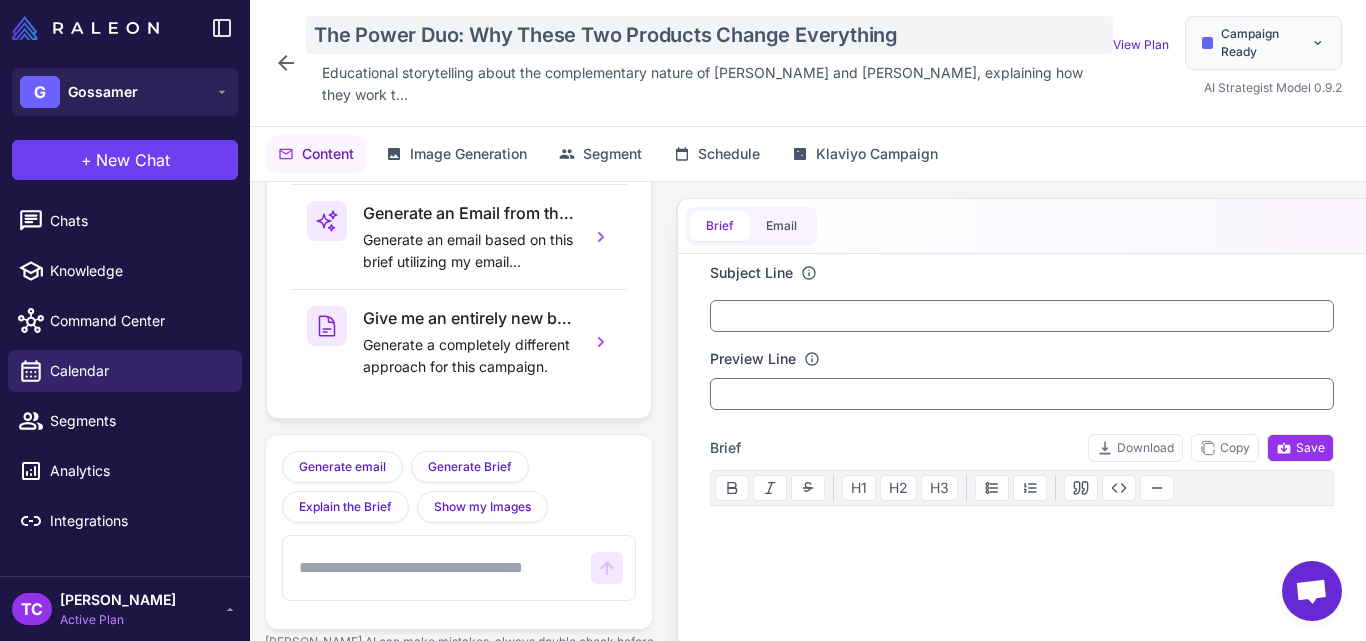 click on "The Power Duo: Why These Two Products Change Everything" 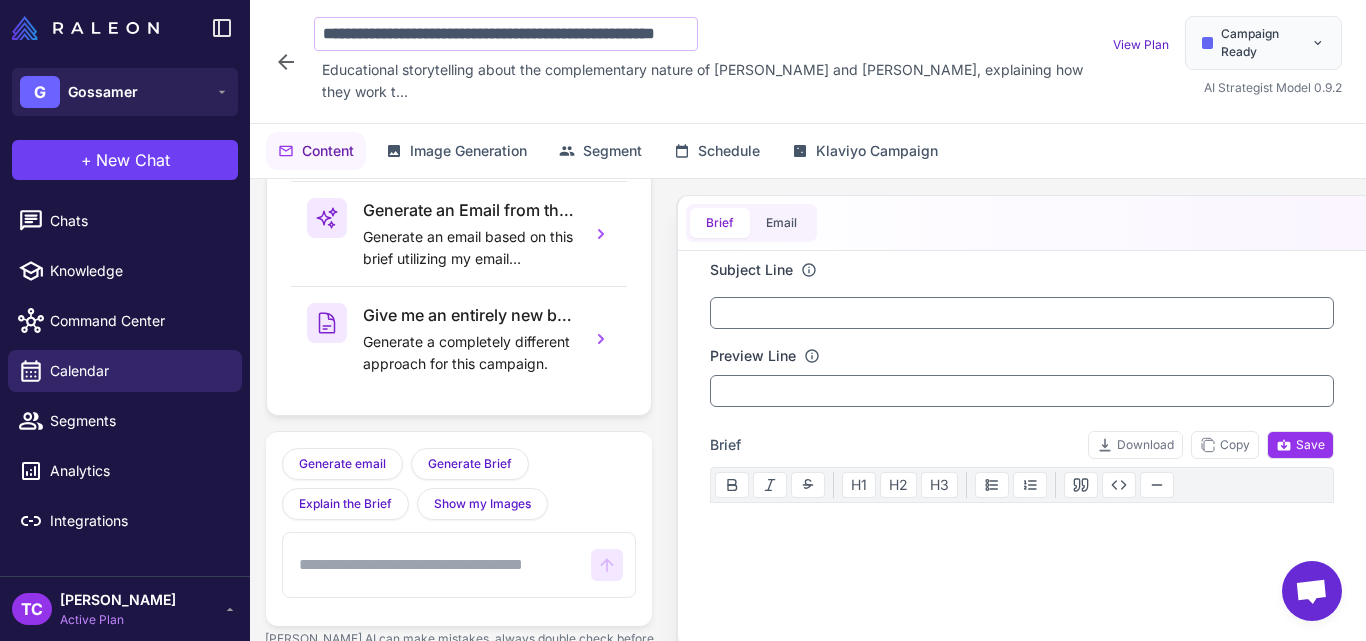 scroll, scrollTop: 0, scrollLeft: 110, axis: horizontal 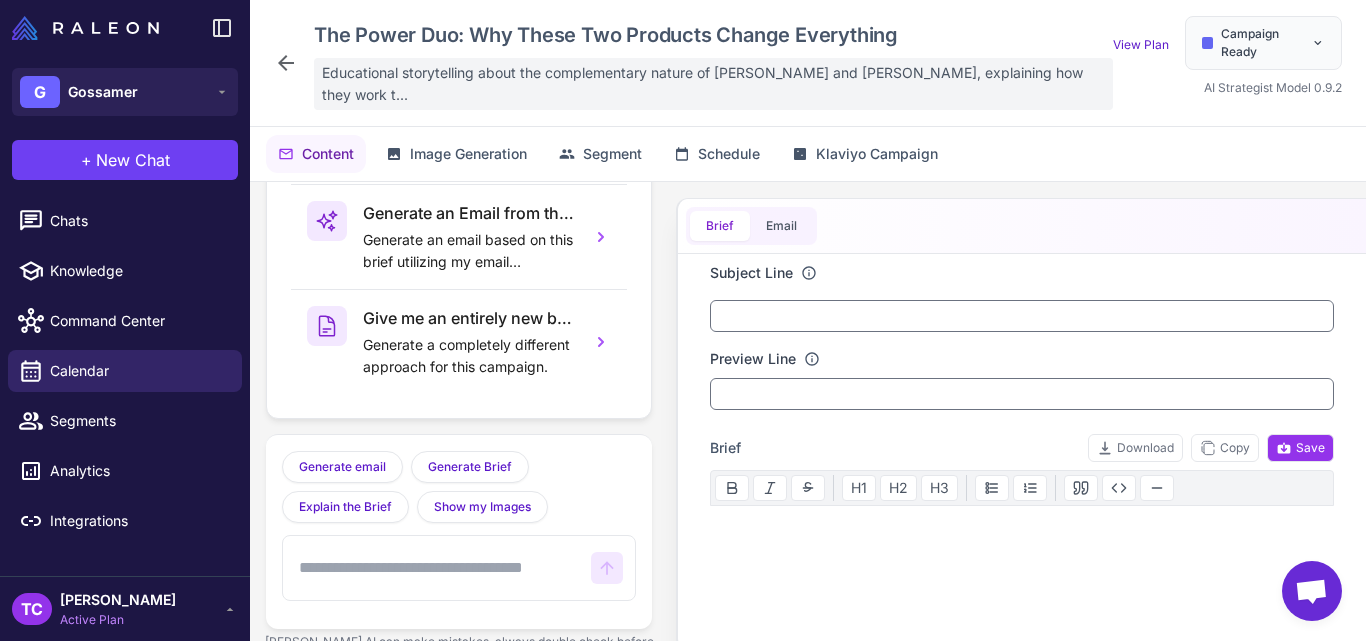 click on "Educational storytelling about the complementary nature of Dawn and Dusk, explaining how they work t..." at bounding box center (713, 84) 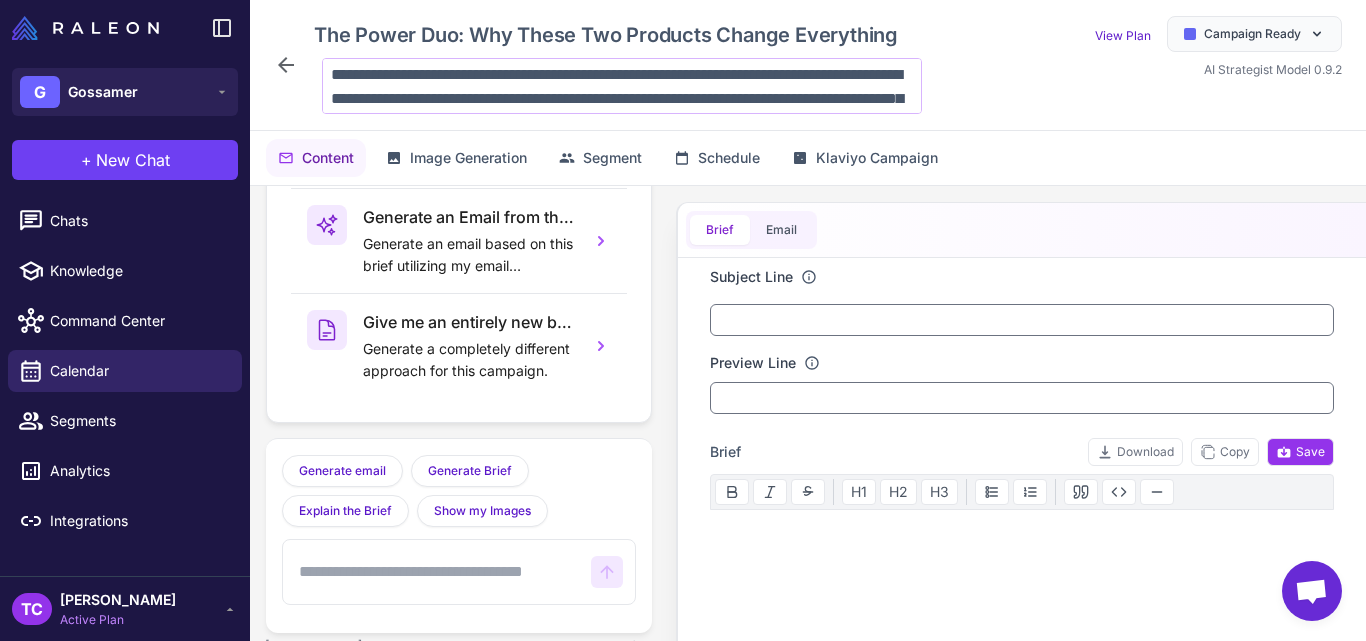 scroll, scrollTop: 146, scrollLeft: 0, axis: vertical 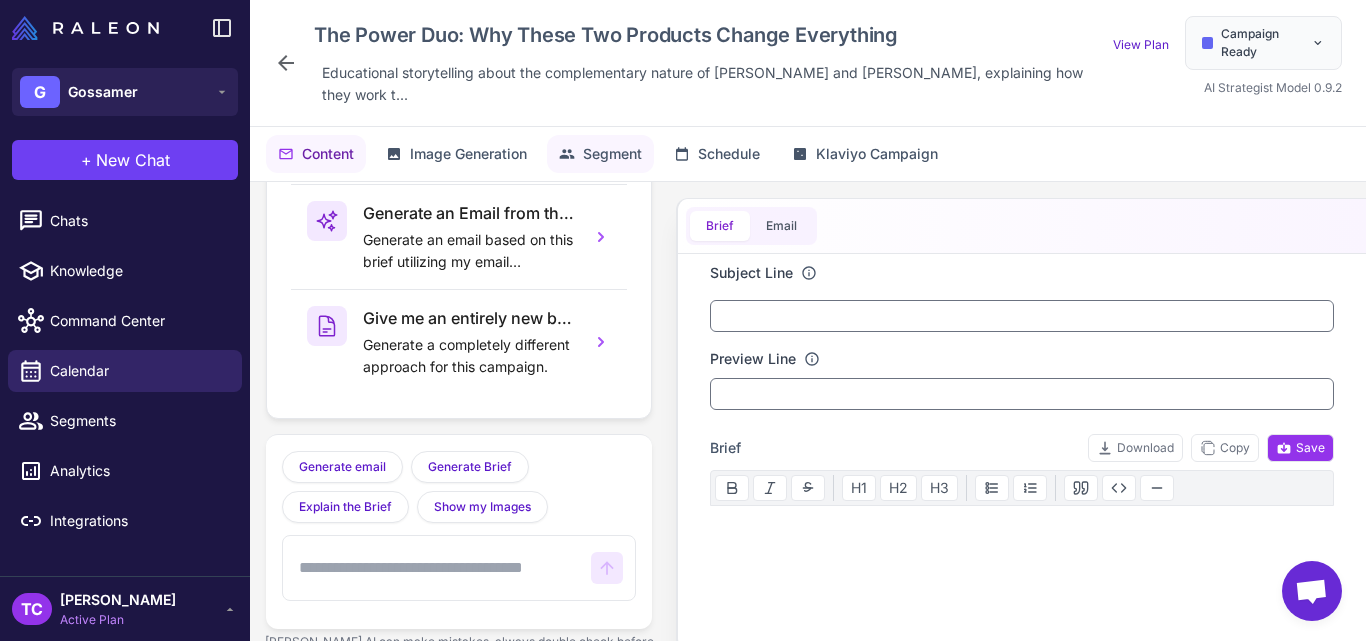 click on "Segment" 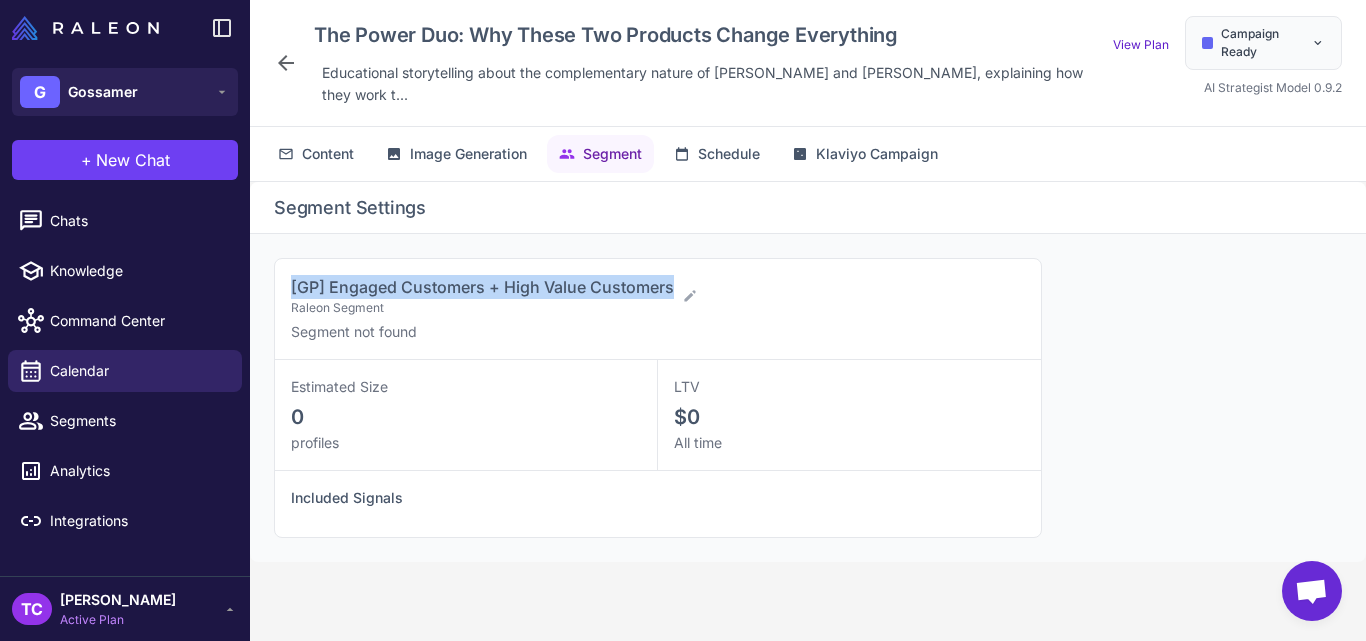 drag, startPoint x: 284, startPoint y: 256, endPoint x: 673, endPoint y: 262, distance: 389.04626 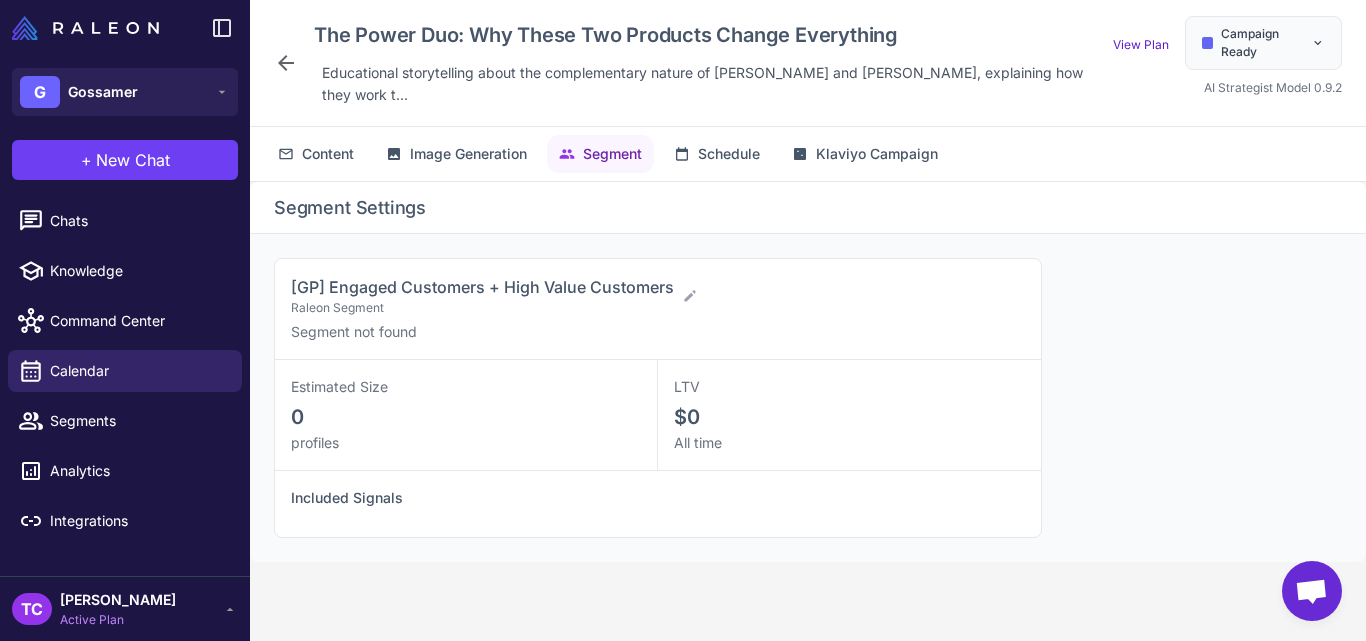 click 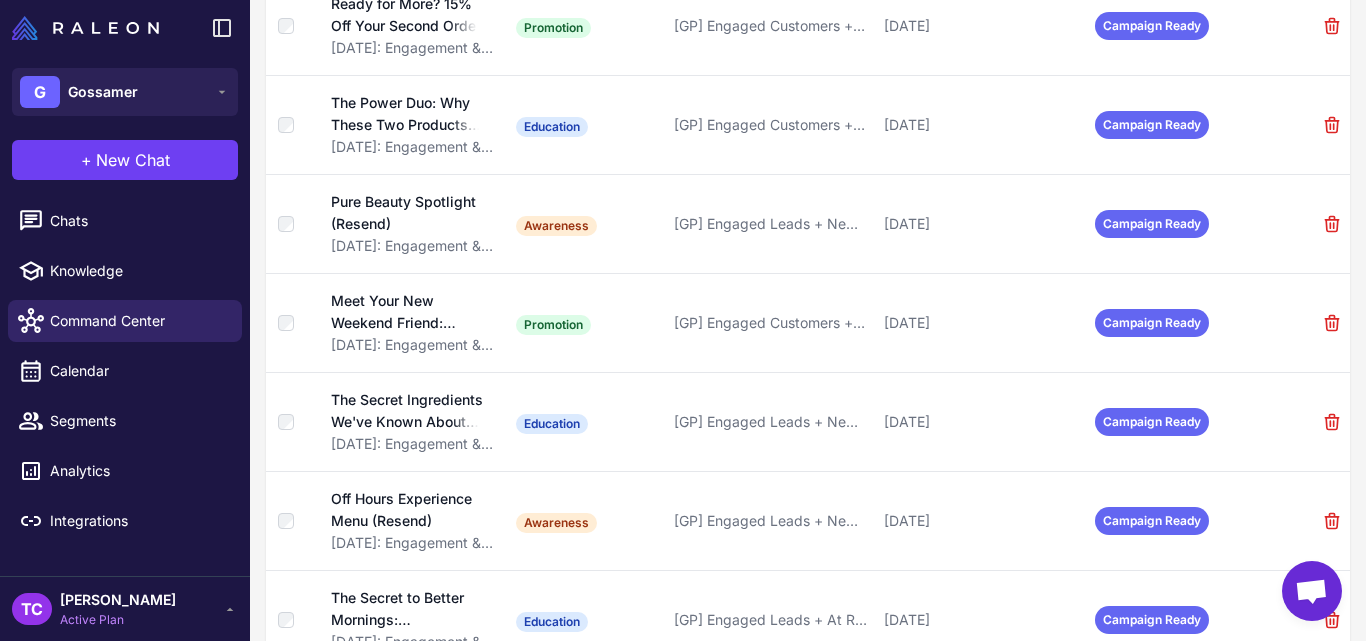 scroll, scrollTop: 478, scrollLeft: 0, axis: vertical 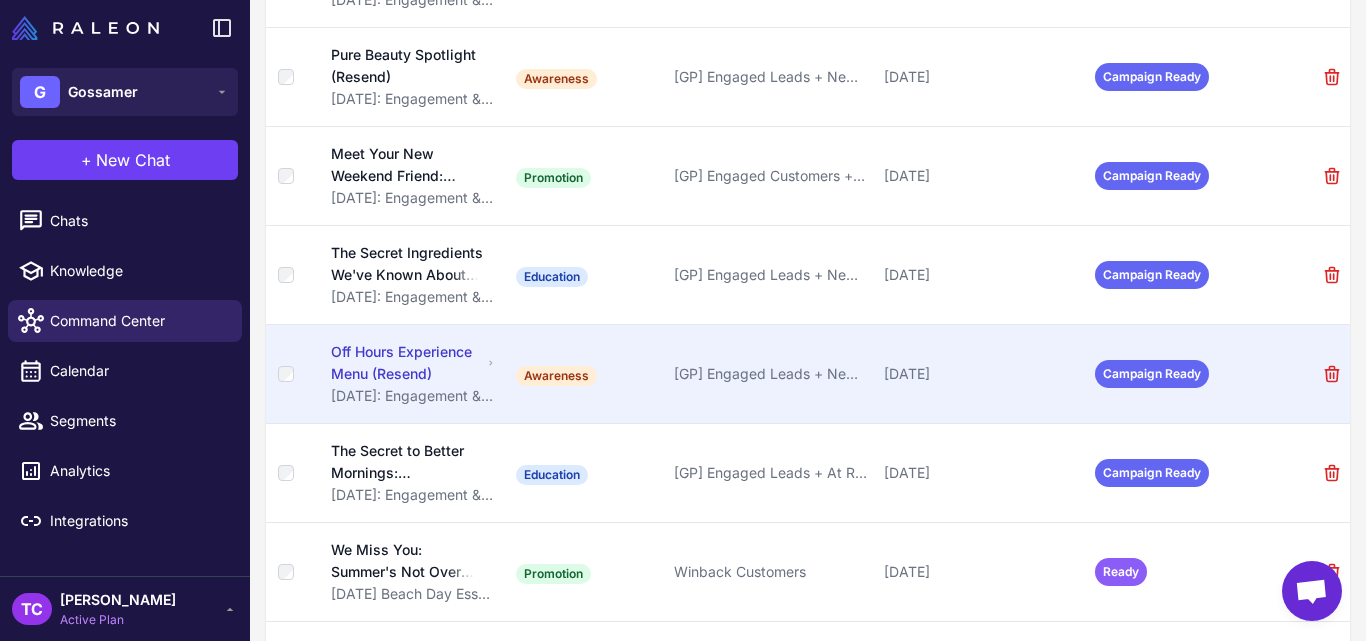 click on "Off Hours Experience Menu (Resend)" at bounding box center [407, 363] 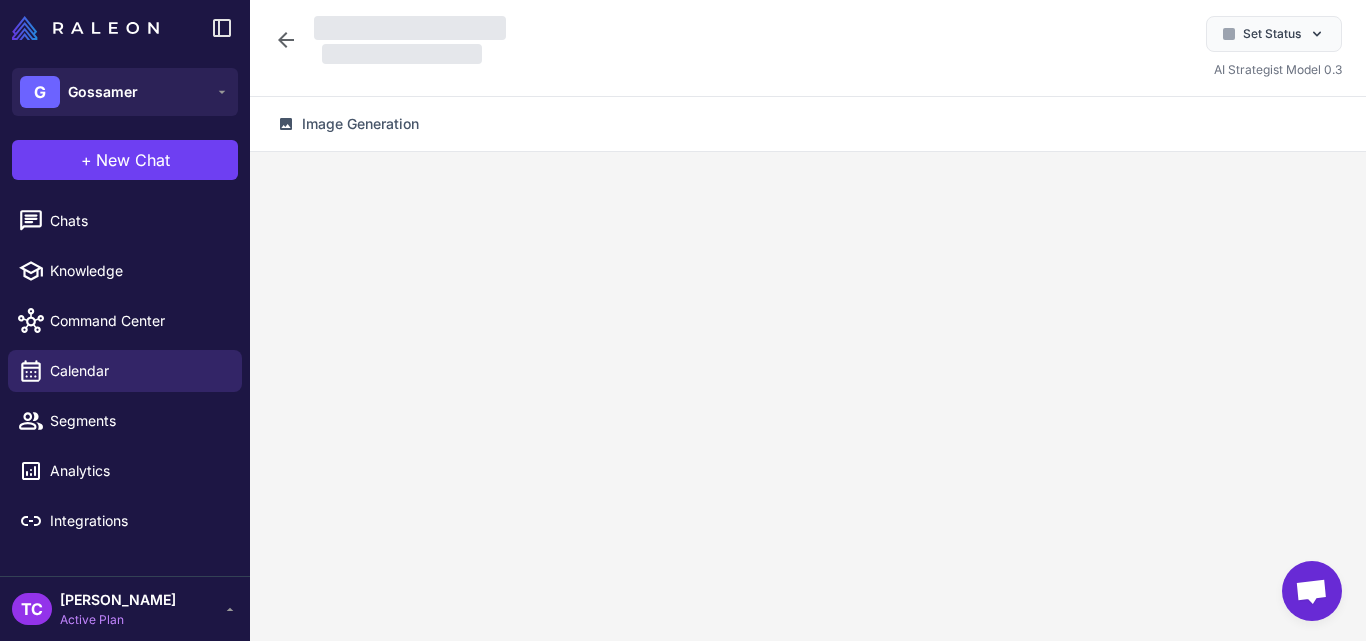 scroll, scrollTop: 0, scrollLeft: 0, axis: both 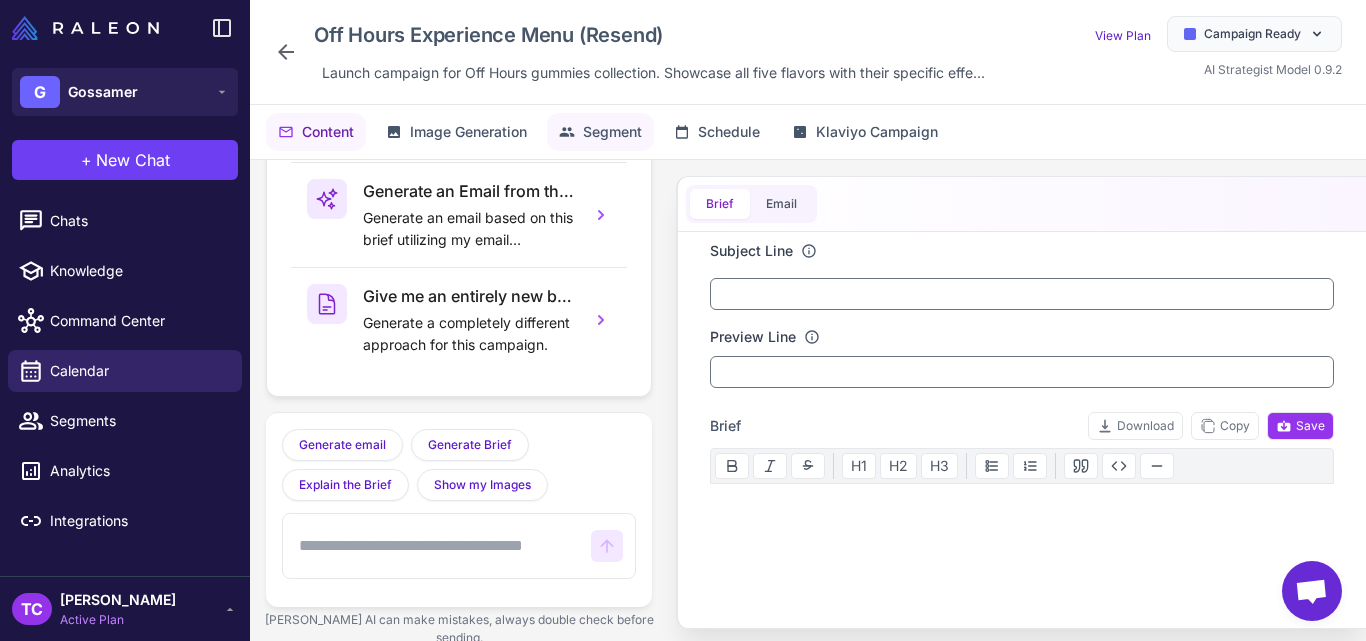click on "Segment" 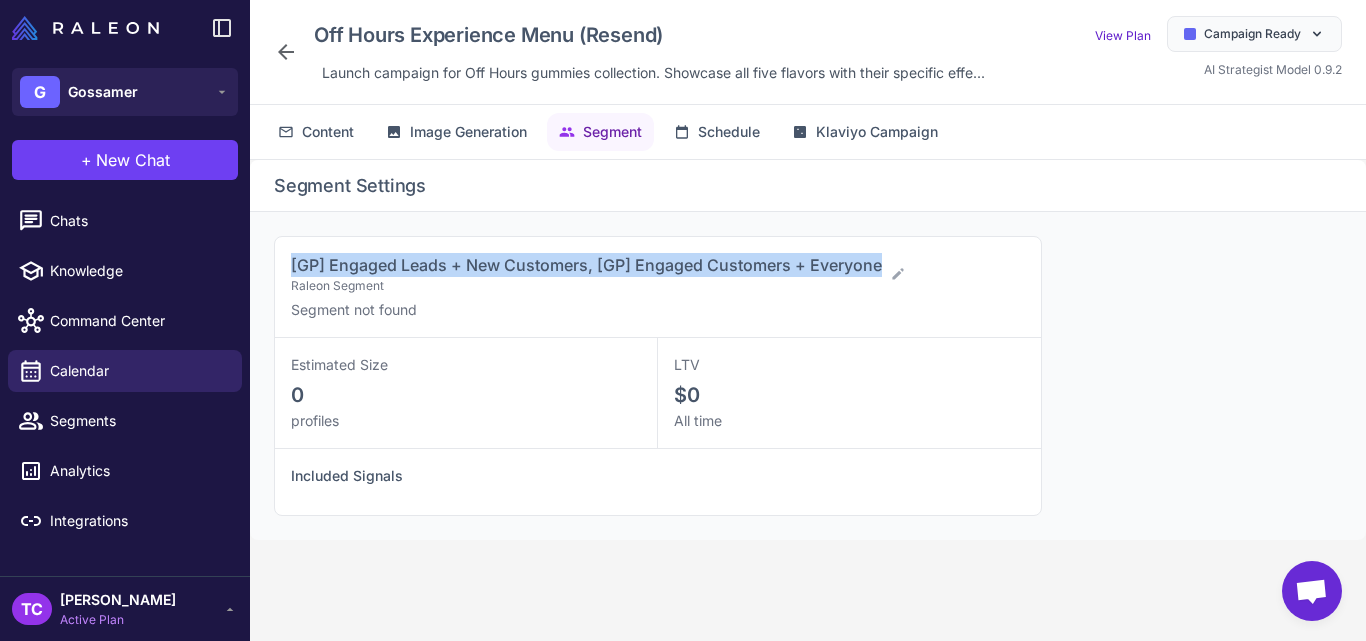 copy on "[GP] Engaged Leads + New Customers, [GP] Engaged Customers + Everyone" 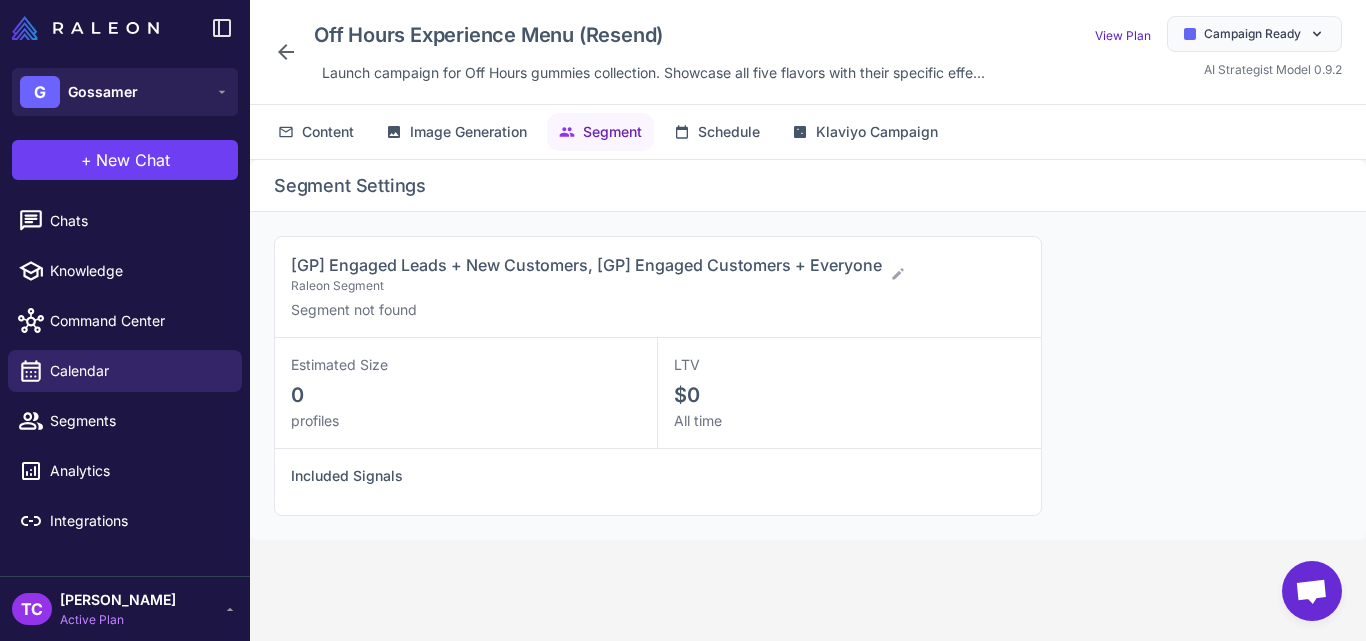 click 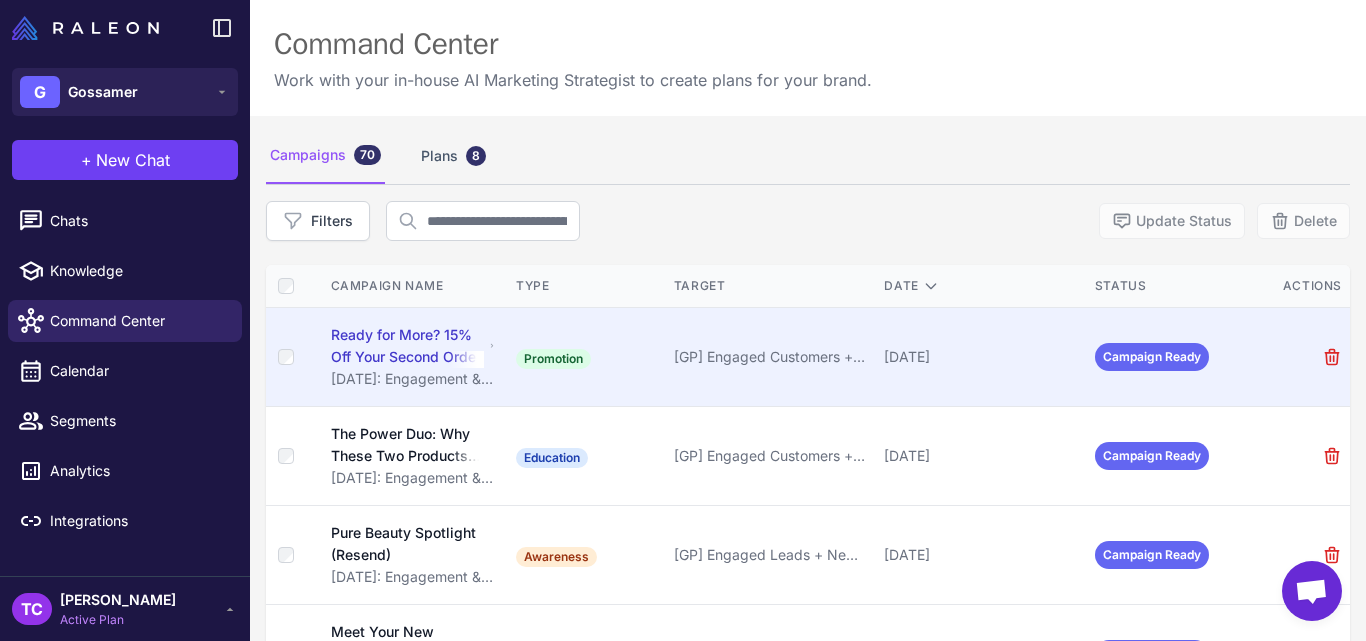 click on "Ready for More? 15% Off Your Second Order" at bounding box center (407, 346) 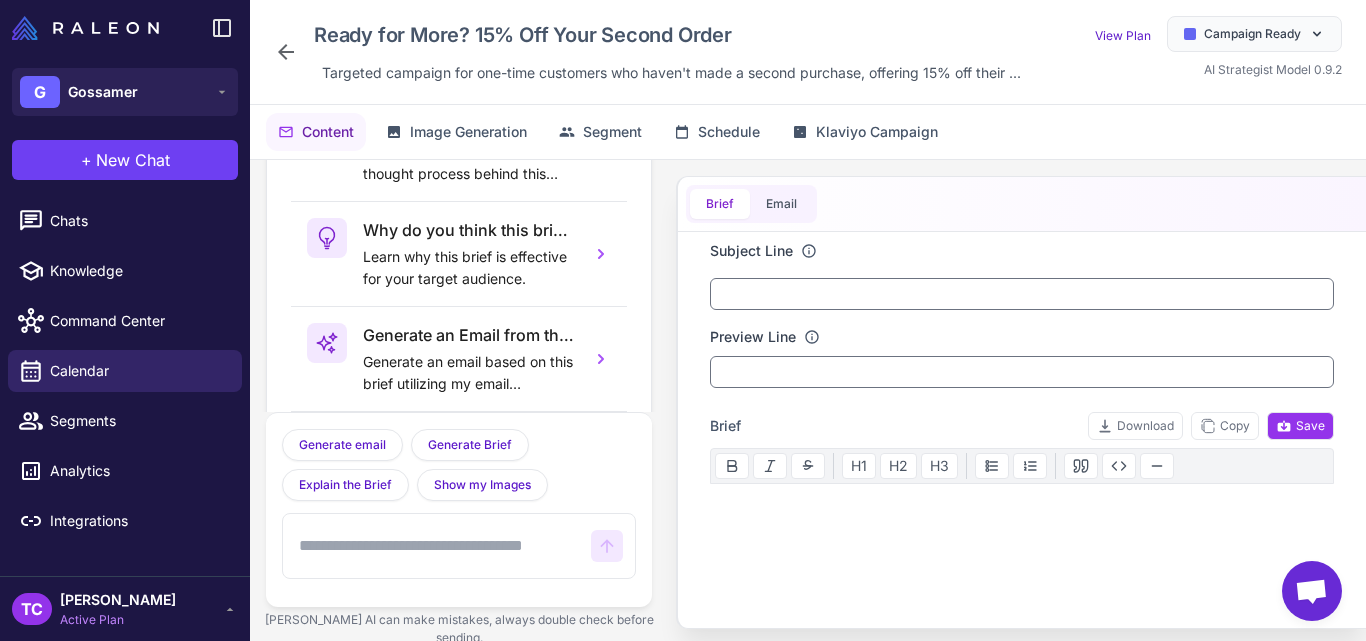 scroll, scrollTop: 144, scrollLeft: 0, axis: vertical 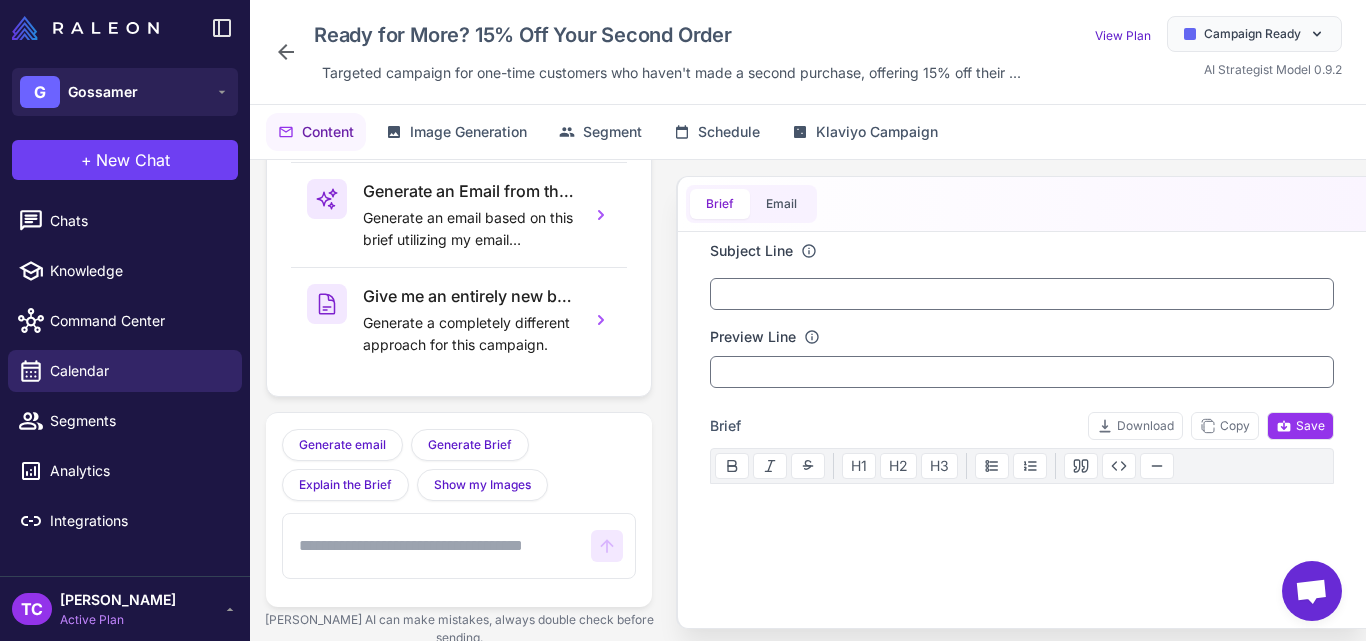 click 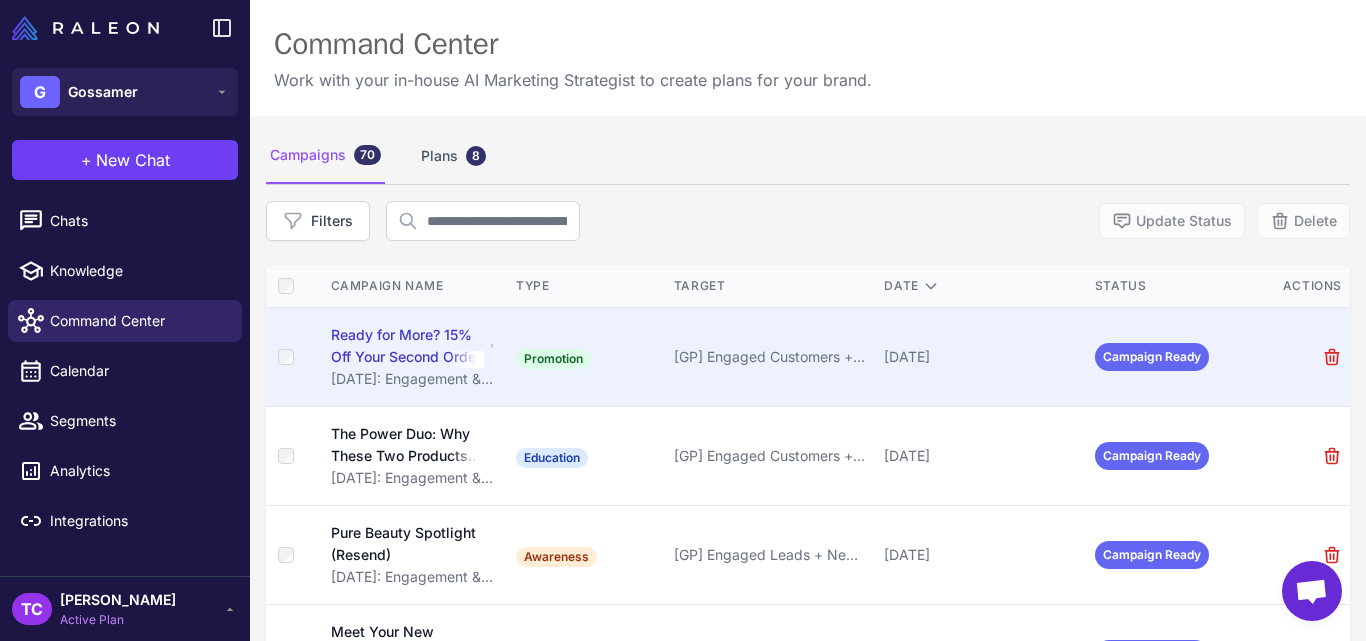 click on "Ready for More? 15% Off Your Second Order" at bounding box center [407, 346] 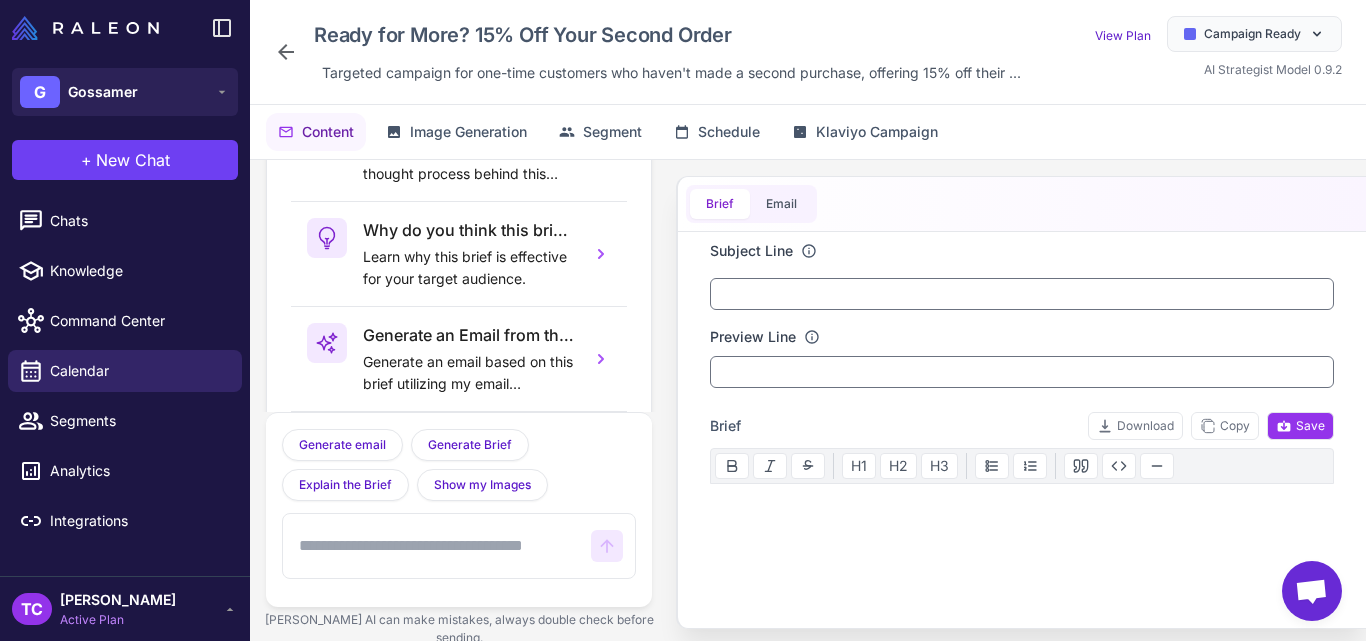 scroll, scrollTop: 144, scrollLeft: 0, axis: vertical 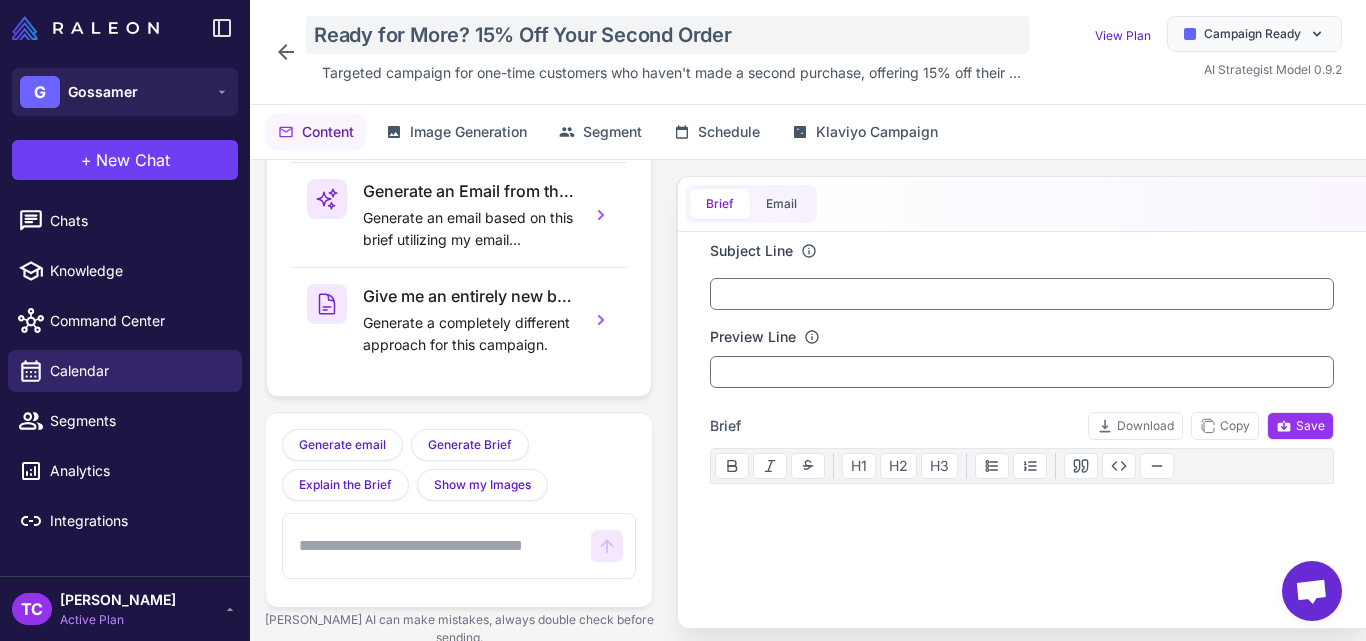 click on "Ready for More? 15% Off Your Second Order" 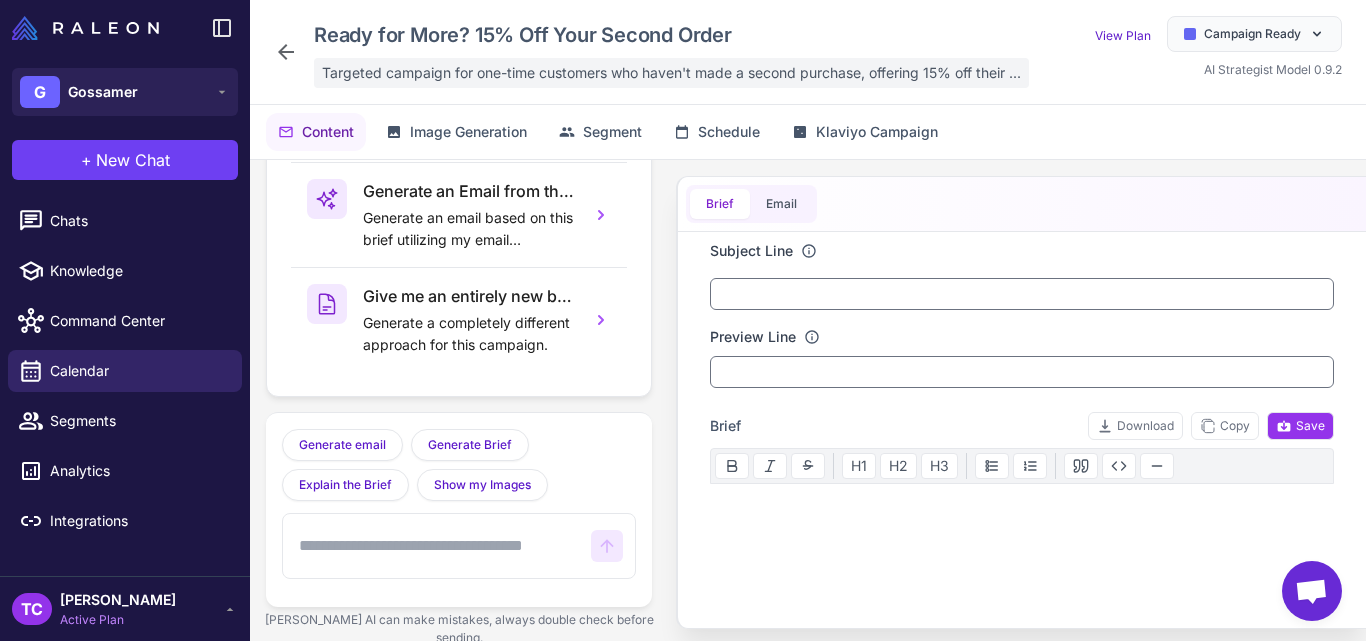 click on "Targeted campaign for one-time customers who haven't made a second purchase, offering 15% off their ..." at bounding box center (671, 73) 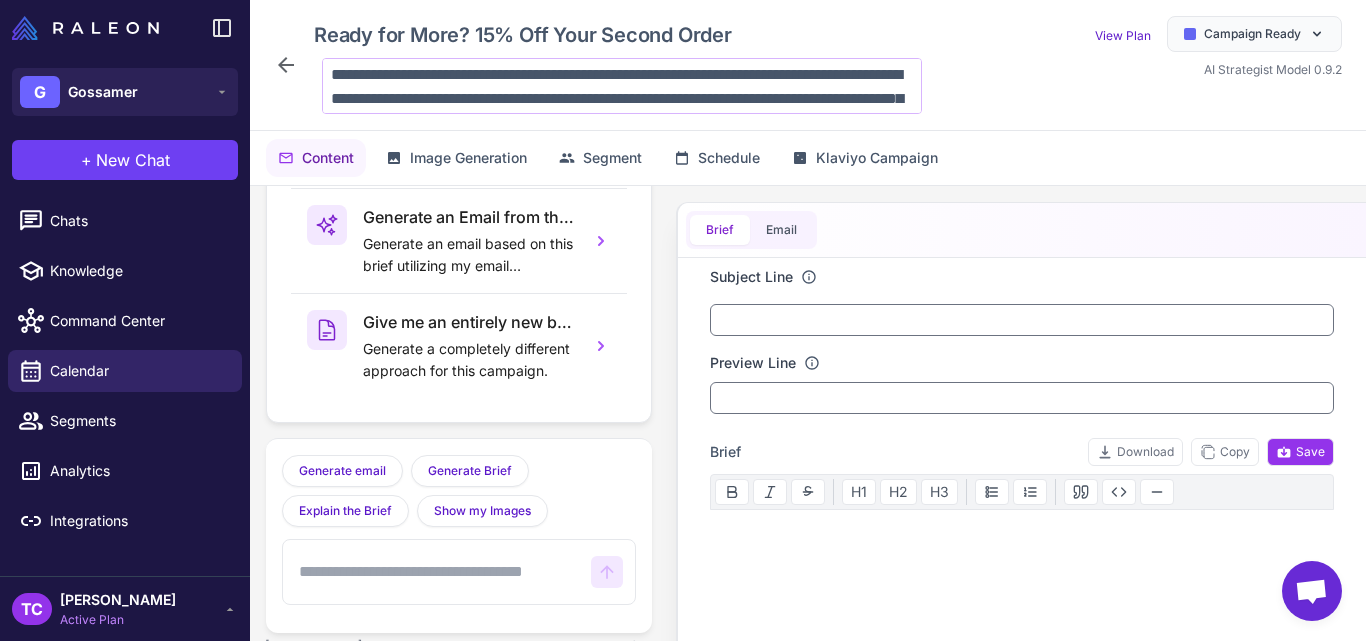 scroll, scrollTop: 170, scrollLeft: 0, axis: vertical 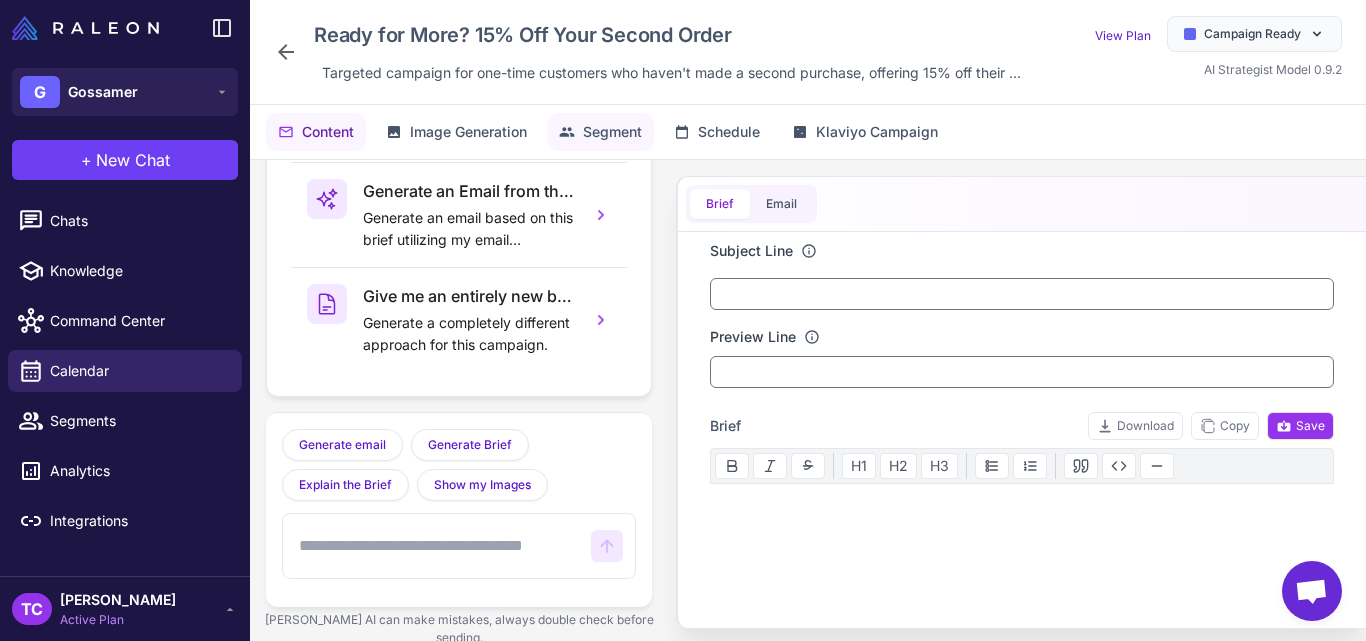 click on "Segment" at bounding box center [612, 132] 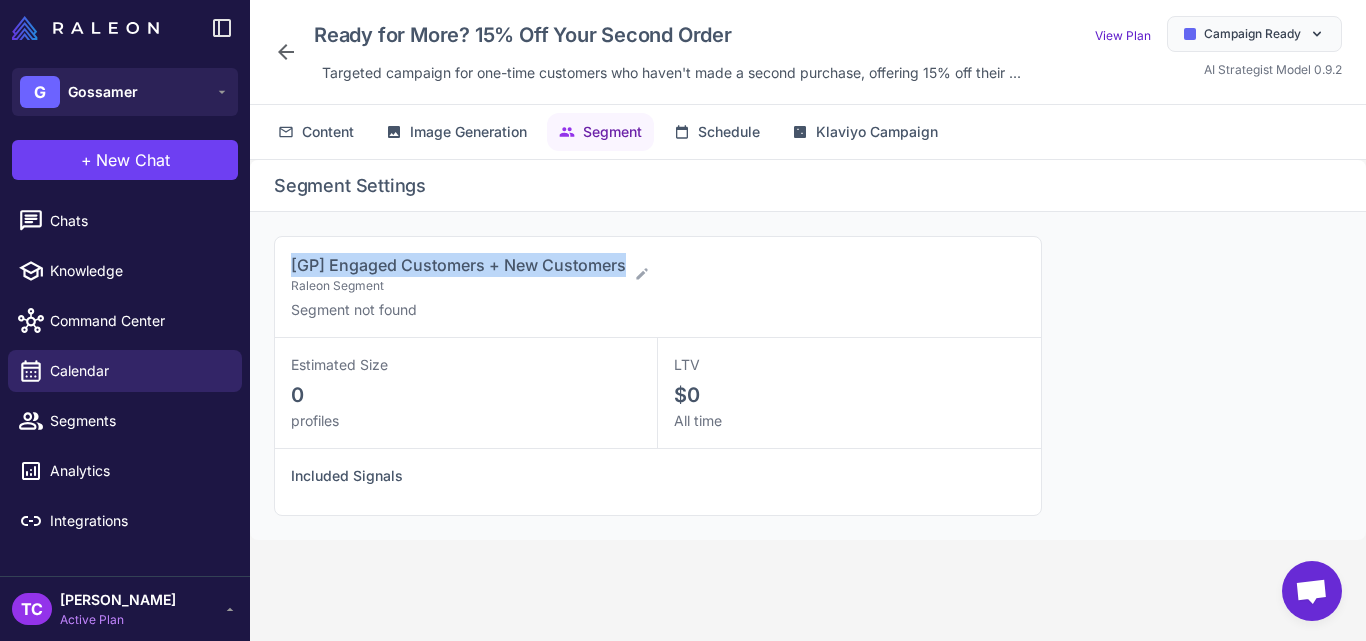 drag, startPoint x: 290, startPoint y: 264, endPoint x: 626, endPoint y: 259, distance: 336.0372 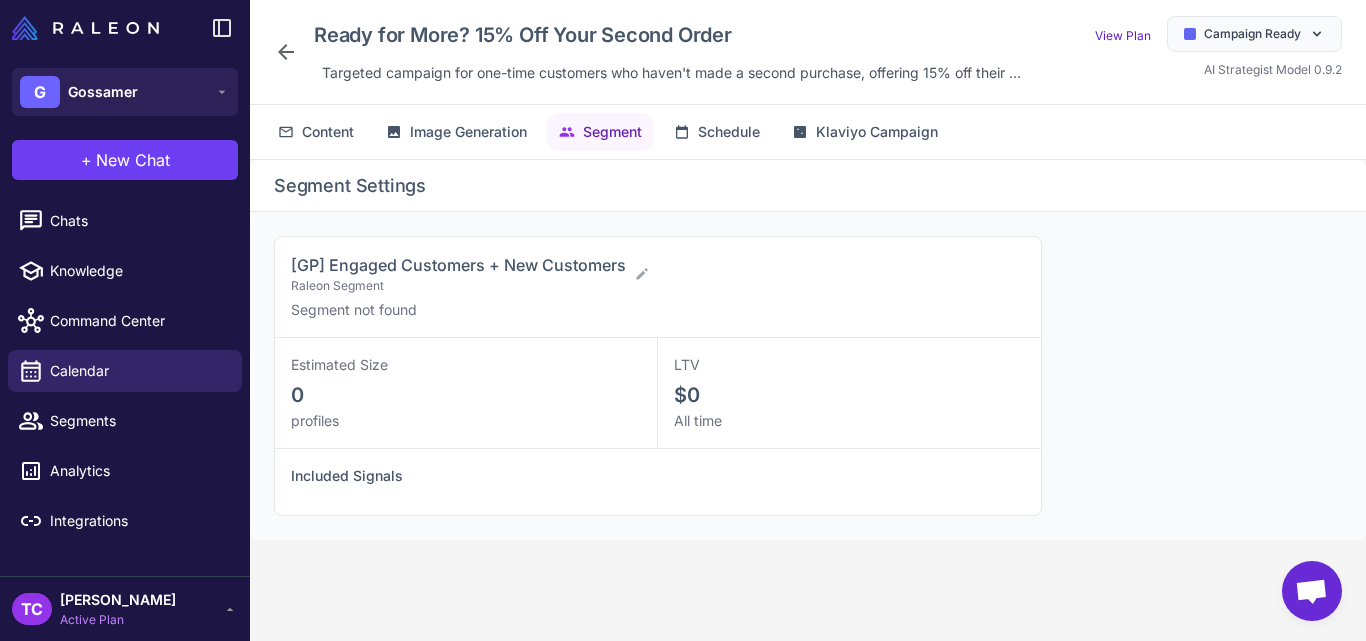 click on "Ready for More? 15% Off Your Second Order Targeted campaign for one-time customers who haven't made a second purchase, offering 15% off their ..." at bounding box center (651, 52) 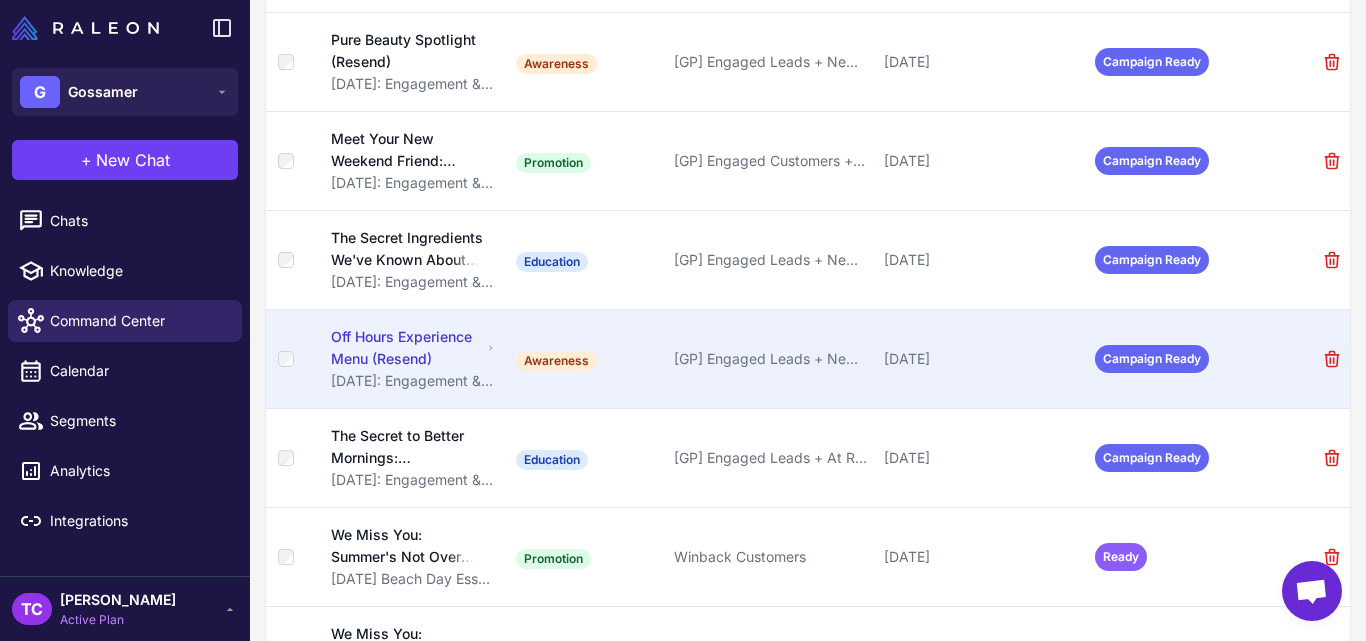 scroll, scrollTop: 495, scrollLeft: 0, axis: vertical 